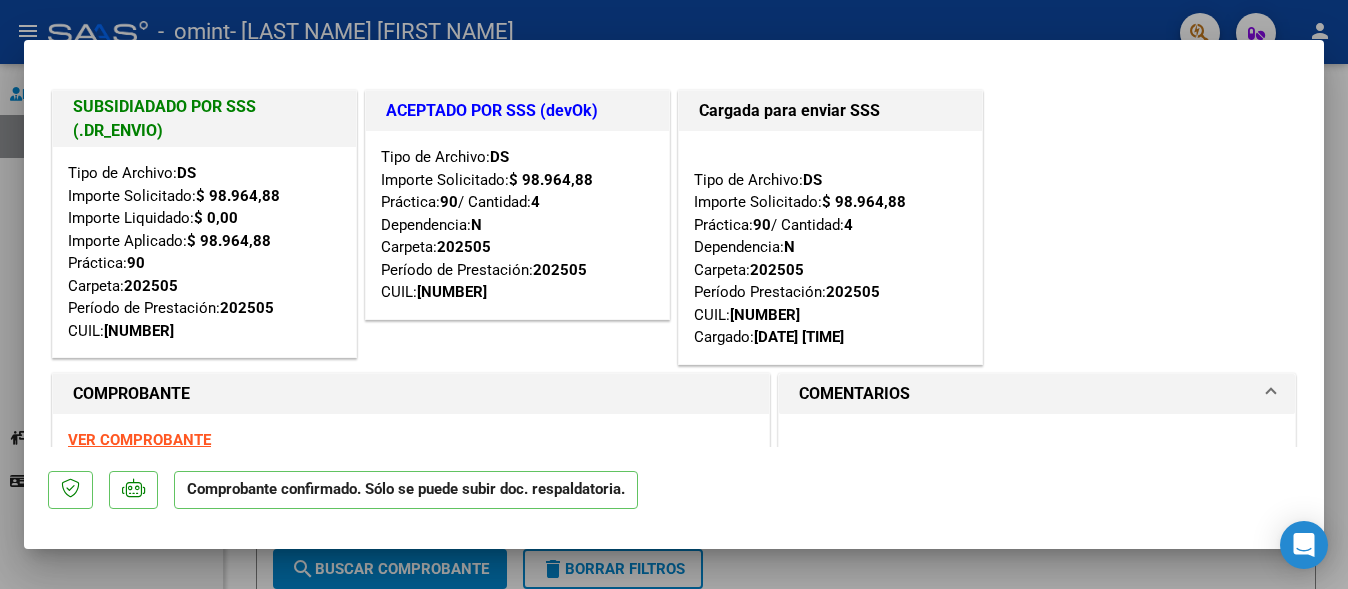 scroll, scrollTop: 0, scrollLeft: 0, axis: both 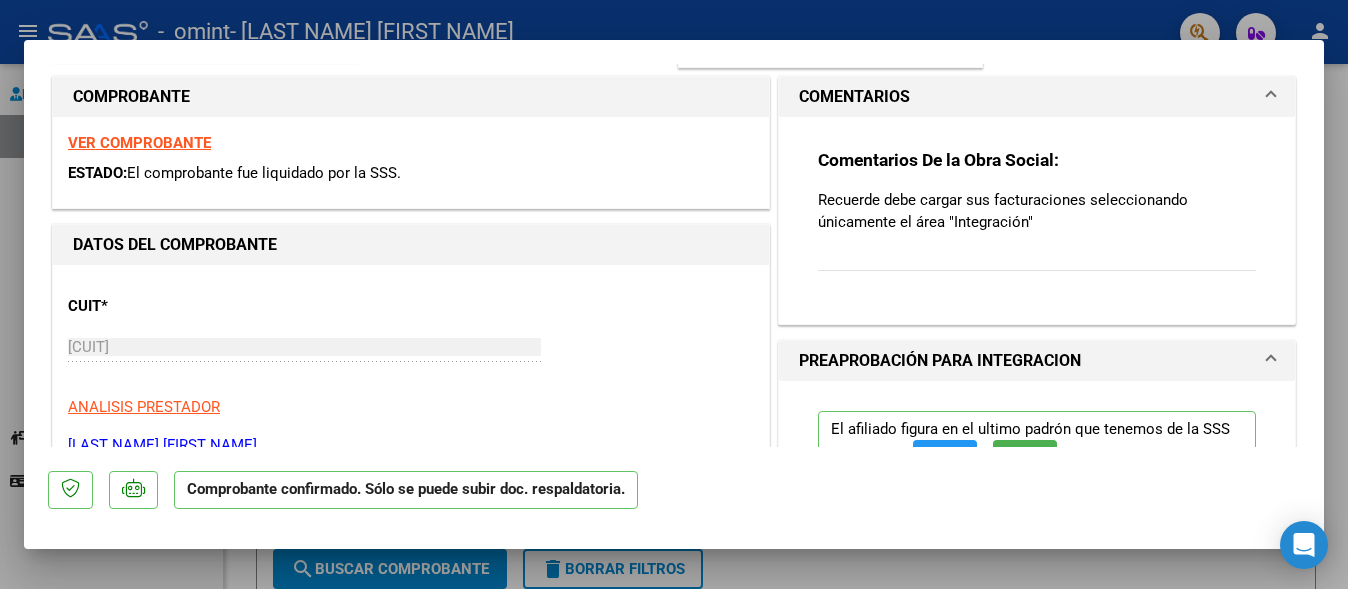 click at bounding box center [674, 294] 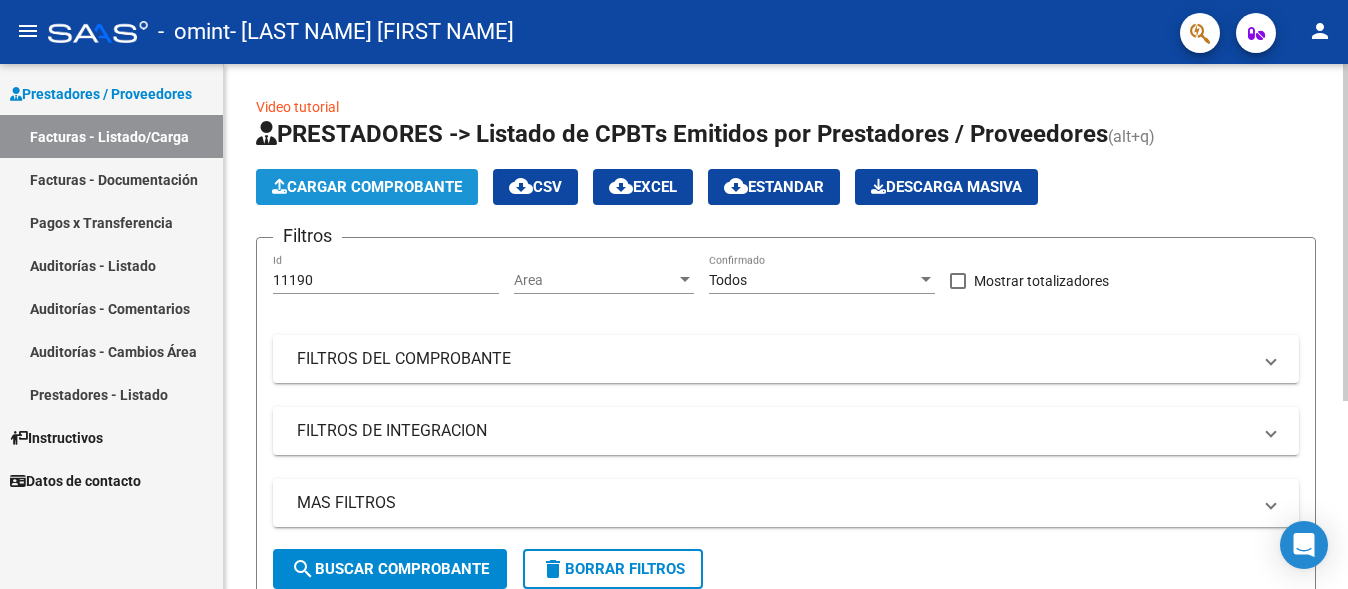 click on "Cargar Comprobante" 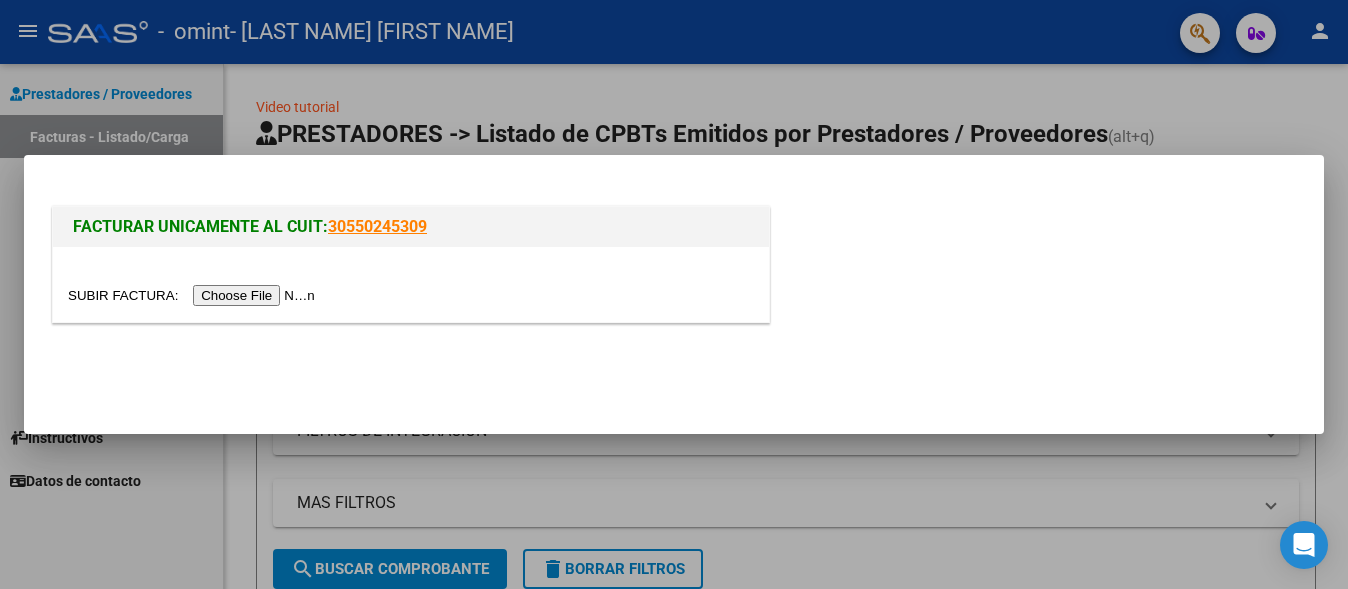 click at bounding box center [194, 295] 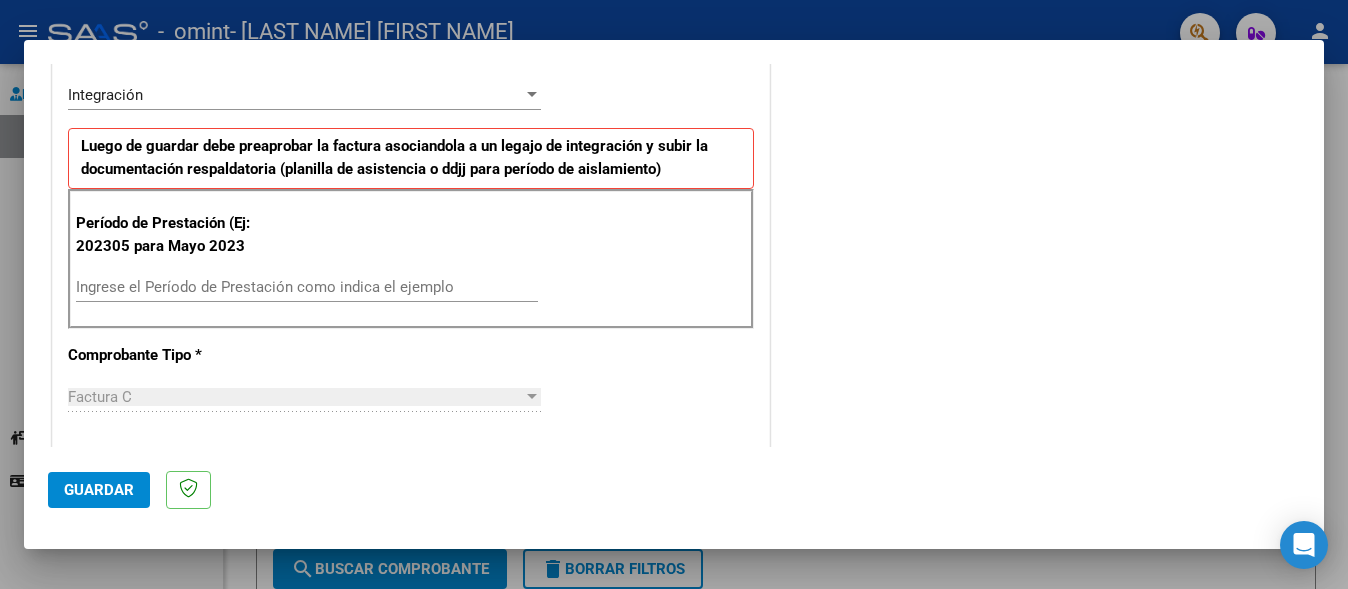 scroll, scrollTop: 461, scrollLeft: 0, axis: vertical 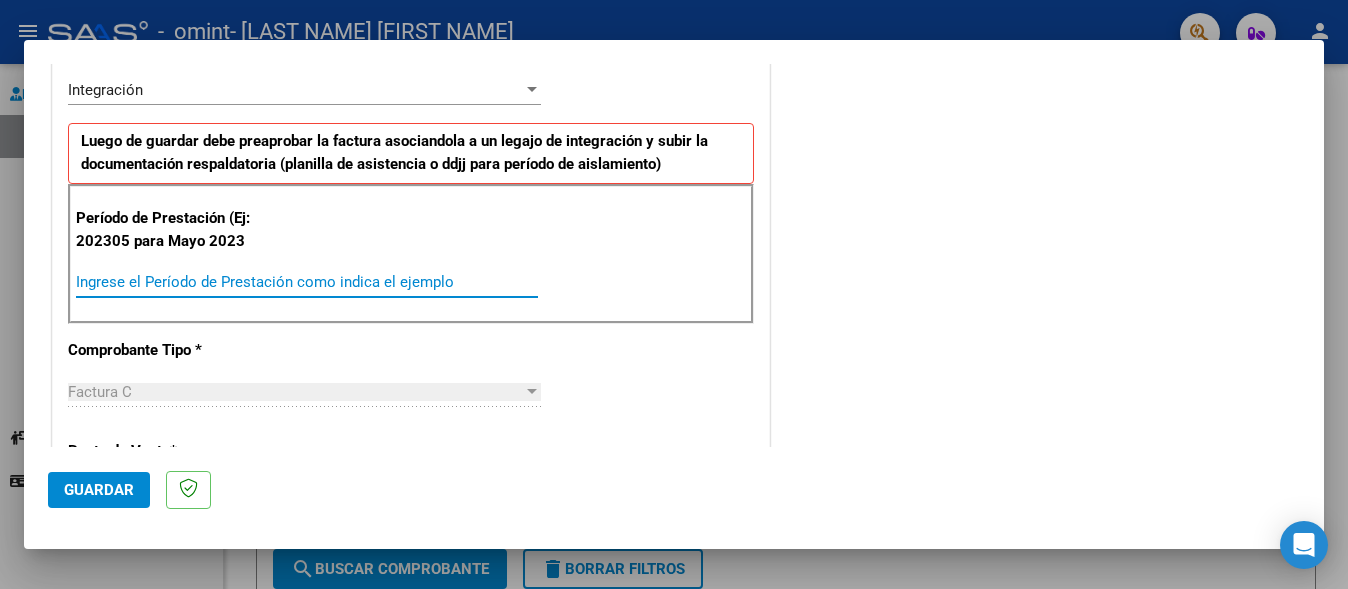 click on "Ingrese el Período de Prestación como indica el ejemplo" at bounding box center [307, 282] 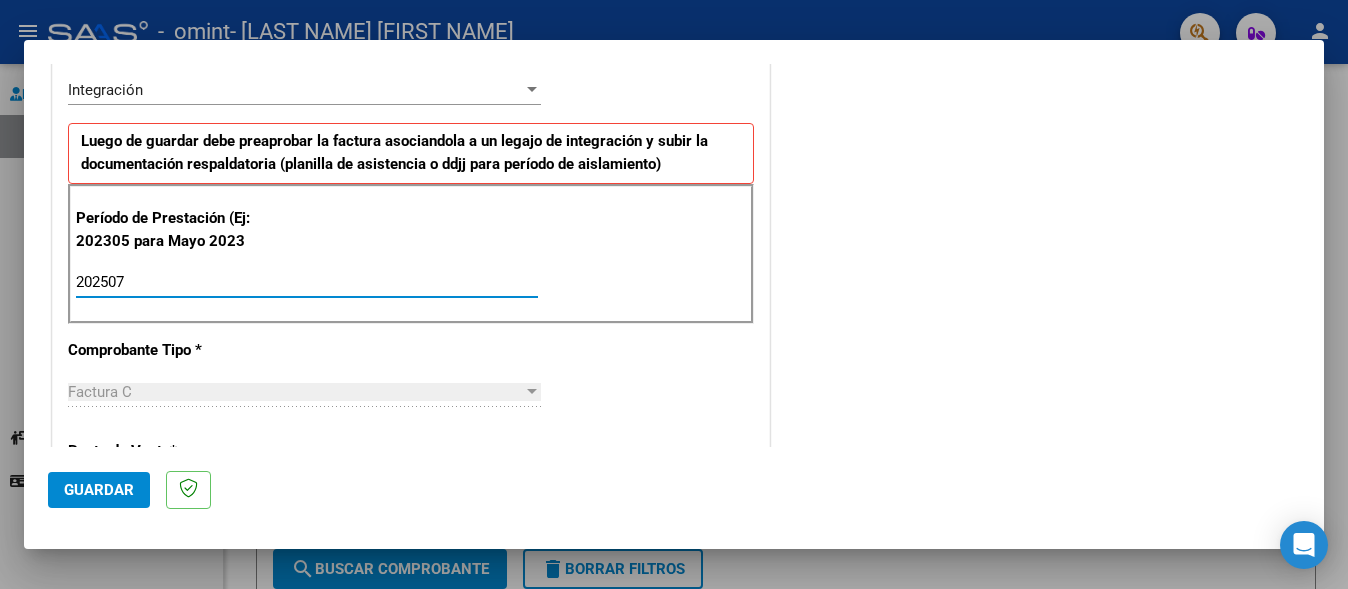 type on "202507" 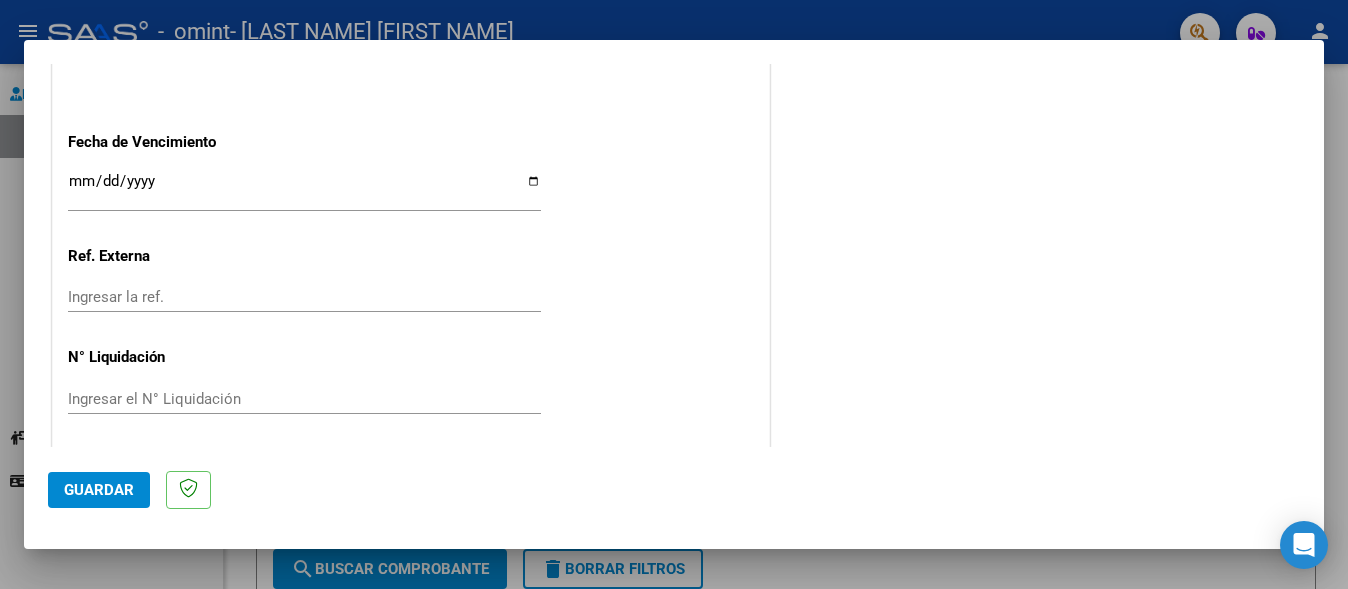 scroll, scrollTop: 1339, scrollLeft: 0, axis: vertical 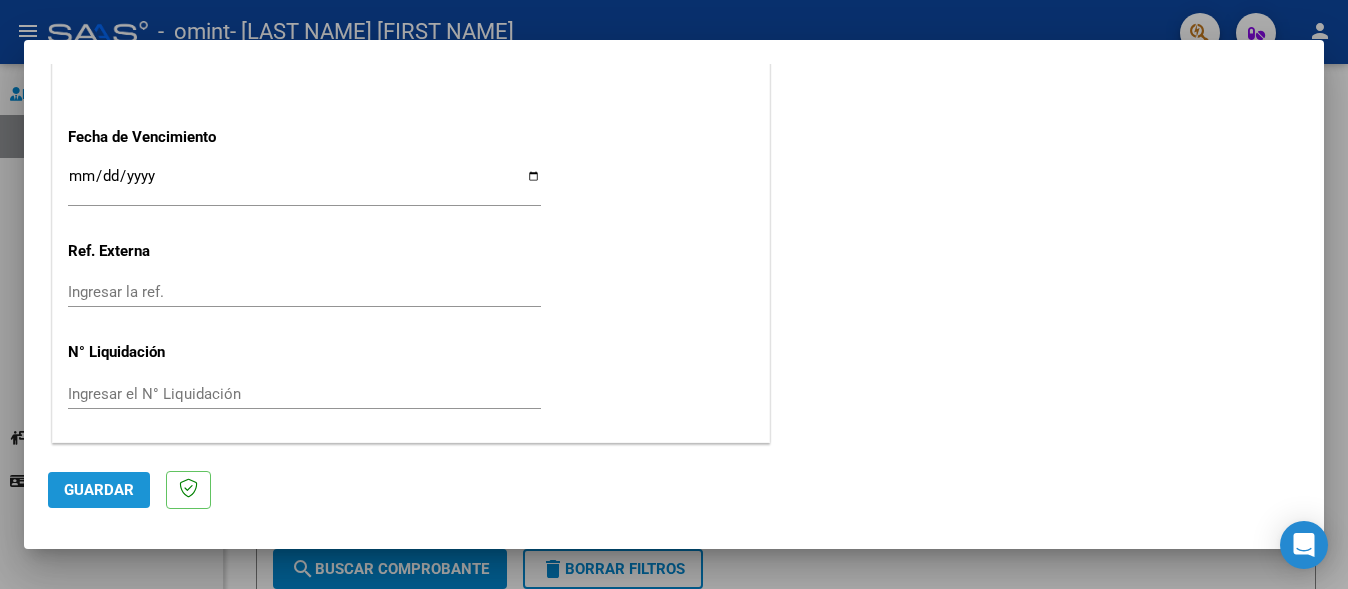 click on "Guardar" 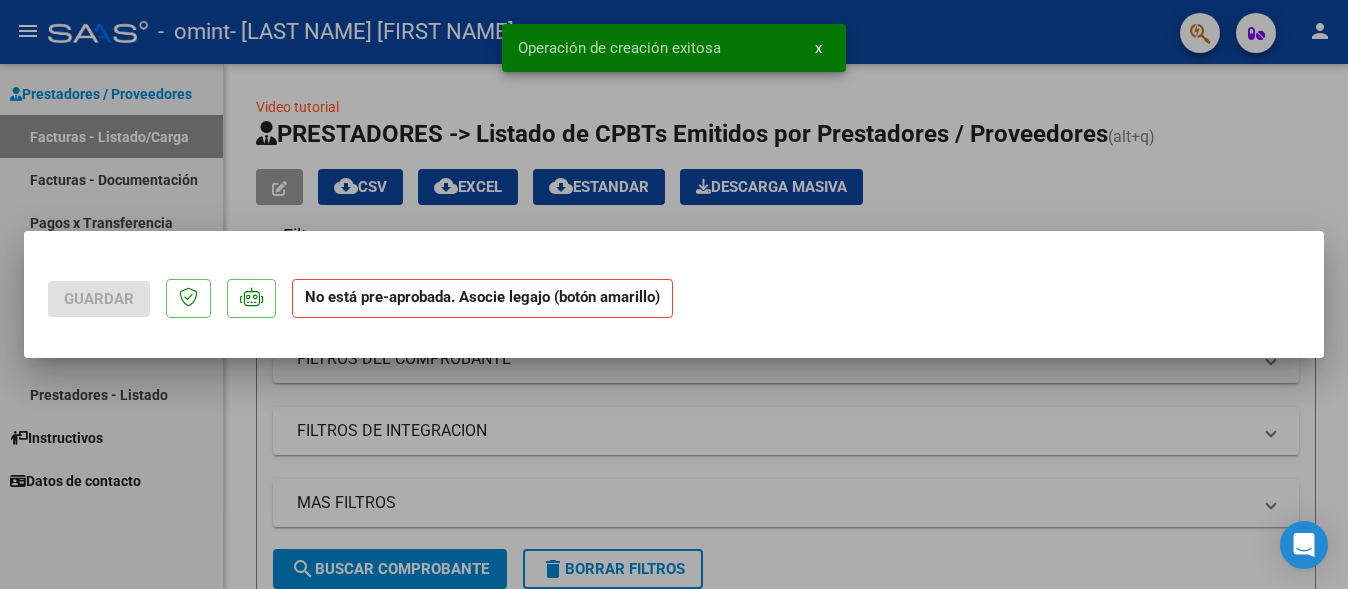 scroll, scrollTop: 0, scrollLeft: 0, axis: both 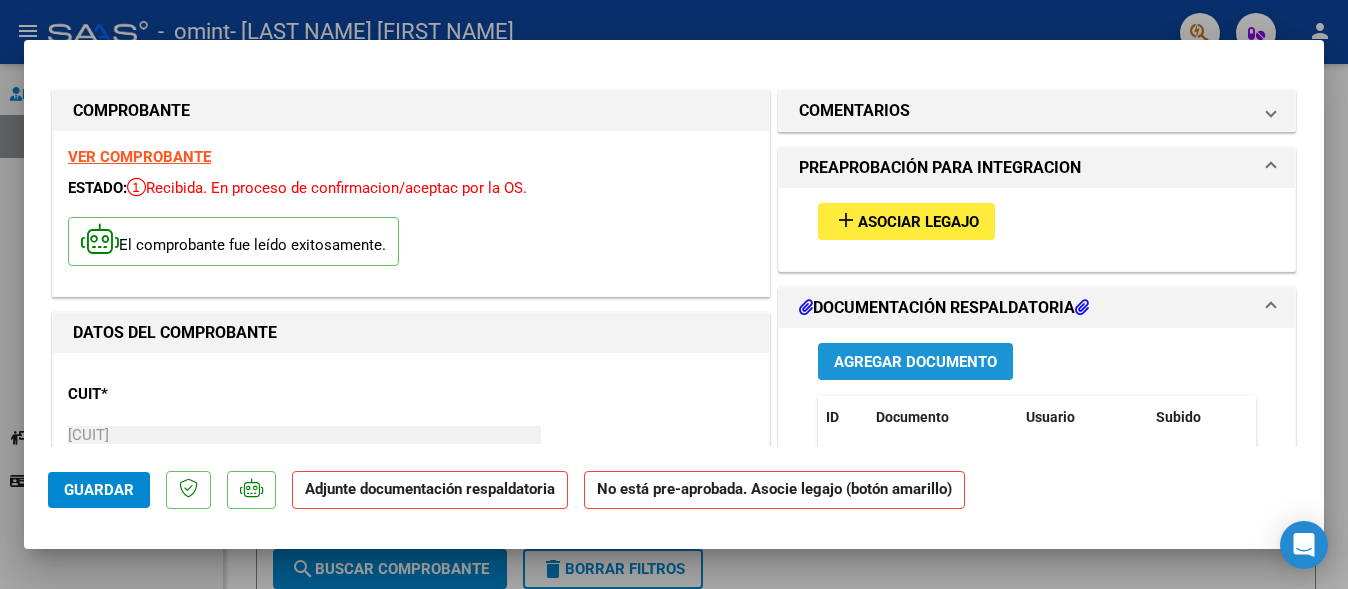 click on "Agregar Documento" at bounding box center [915, 362] 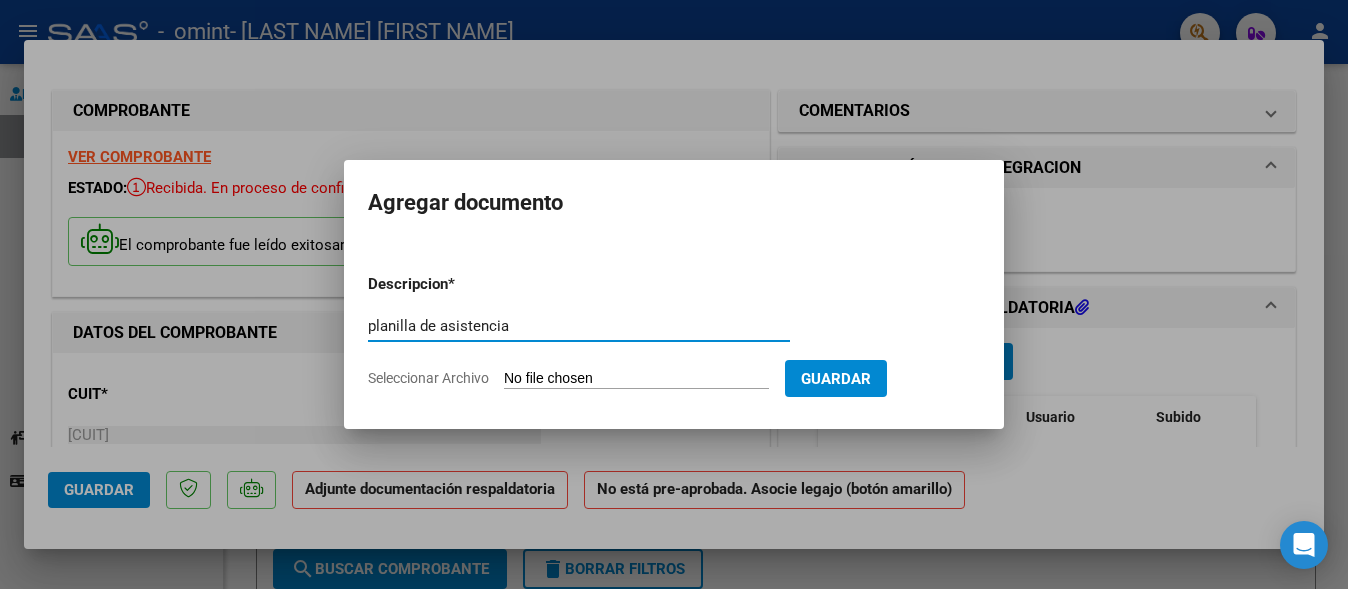 type on "planilla de asistencia" 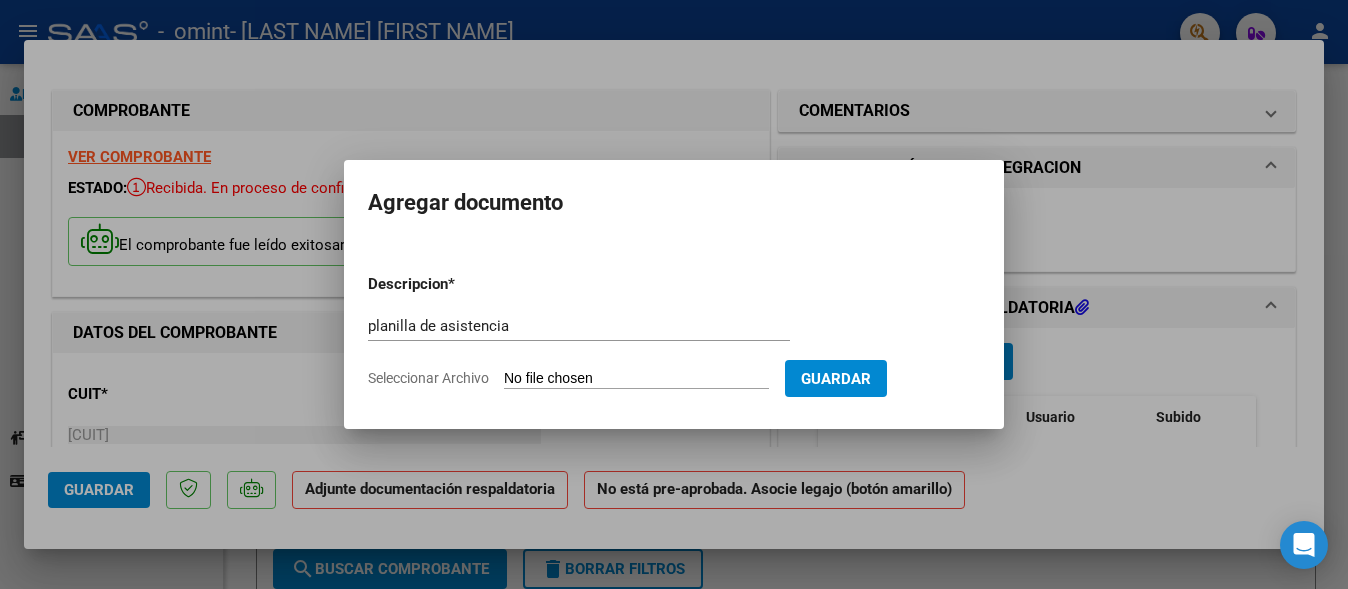type on "C:\fakepath\[LAST NAME] [FIRST NAME] [MONTH] [DATE].pdf" 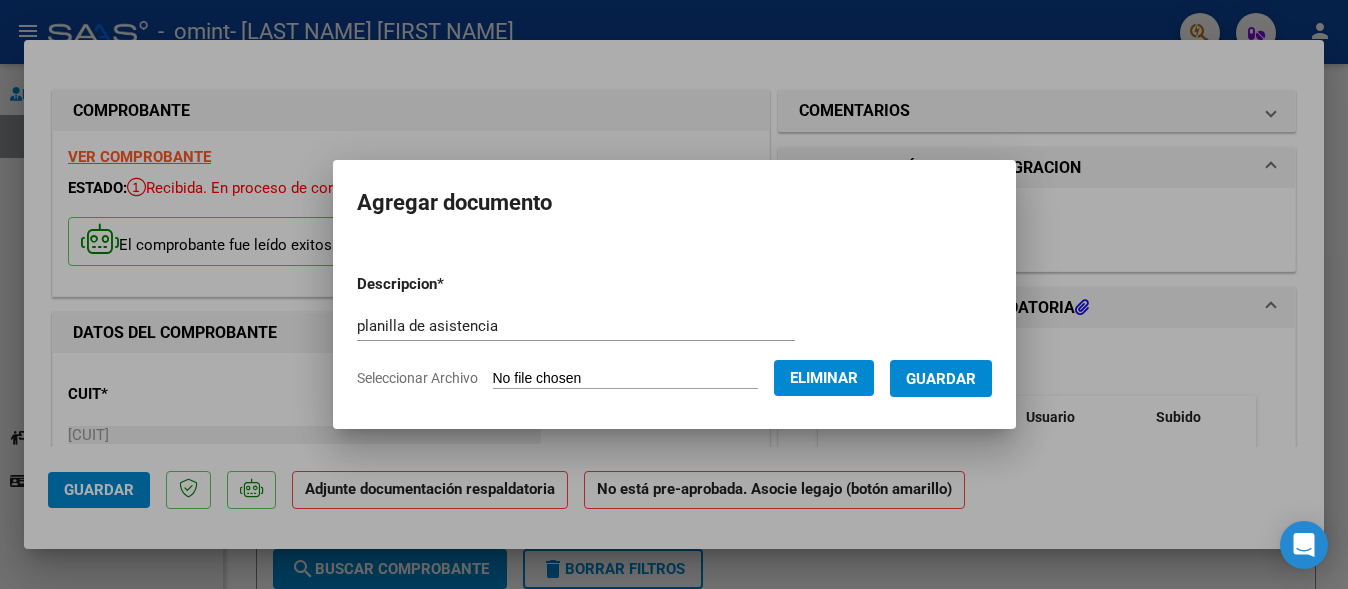 click on "Guardar" at bounding box center (941, 379) 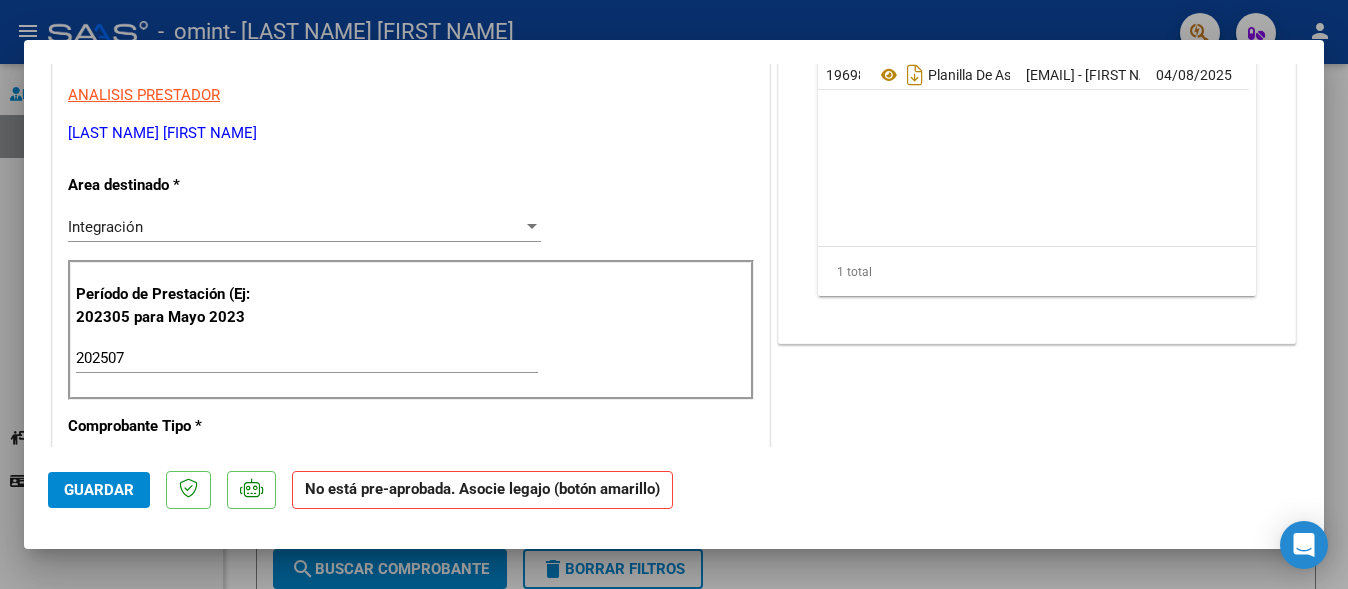 scroll, scrollTop: 0, scrollLeft: 0, axis: both 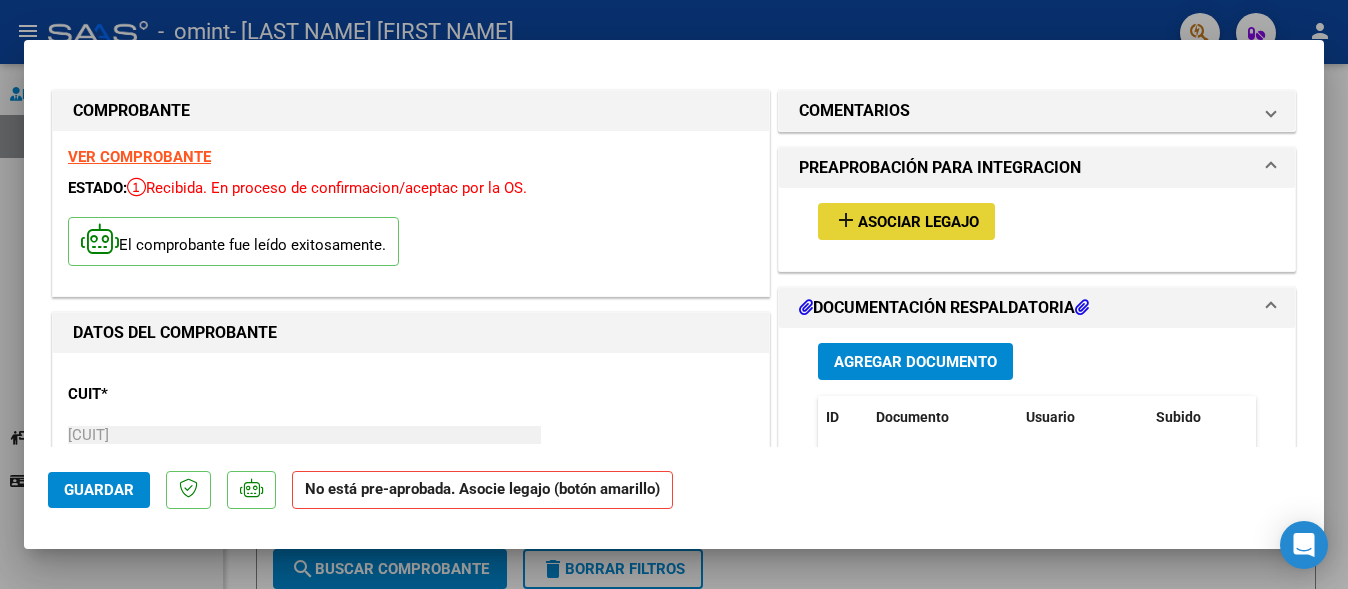click on "Asociar Legajo" at bounding box center (918, 222) 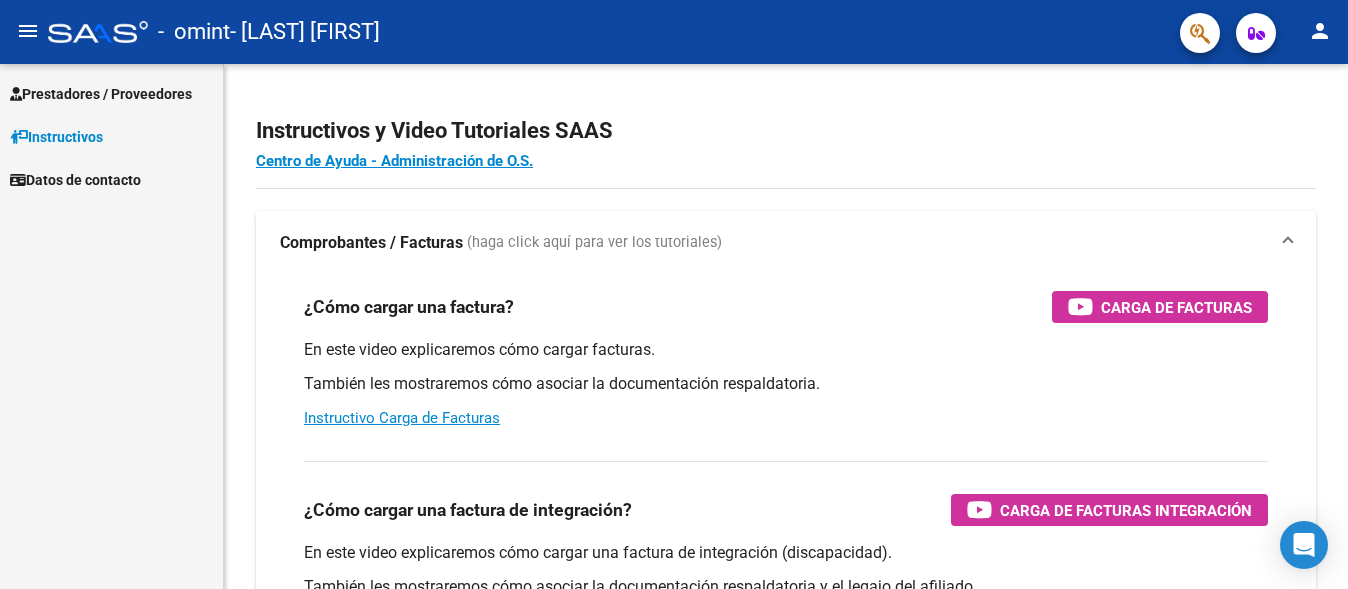 scroll, scrollTop: 0, scrollLeft: 0, axis: both 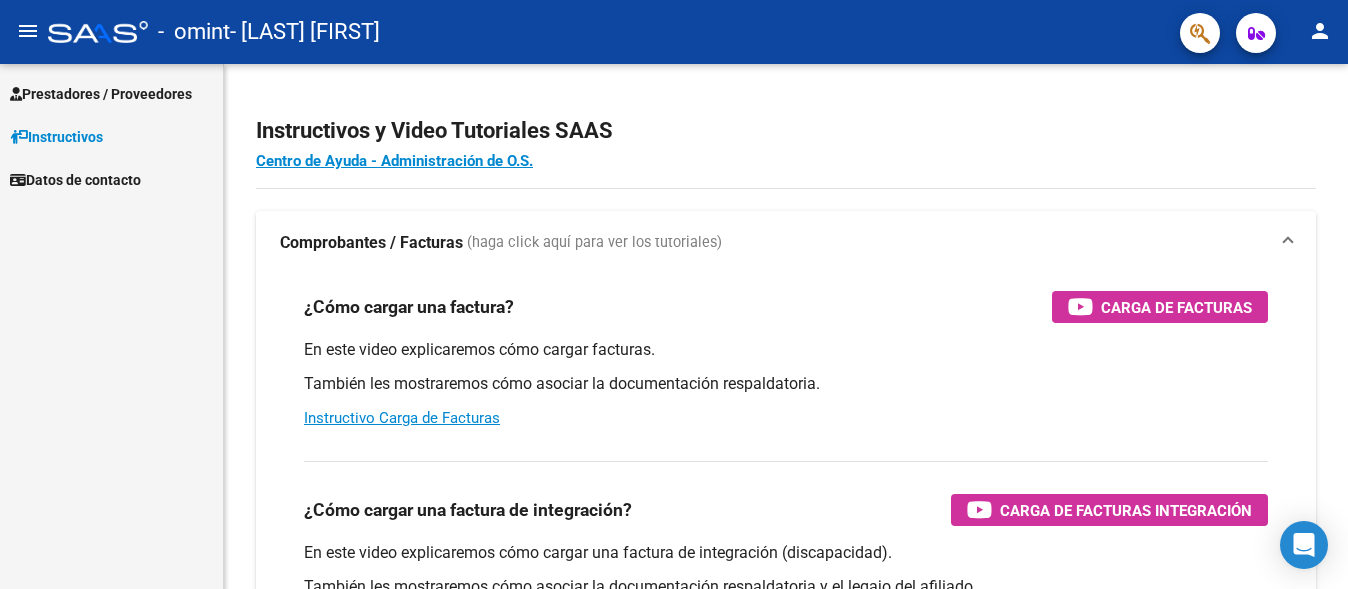 click on "Prestadores / Proveedores" at bounding box center [101, 94] 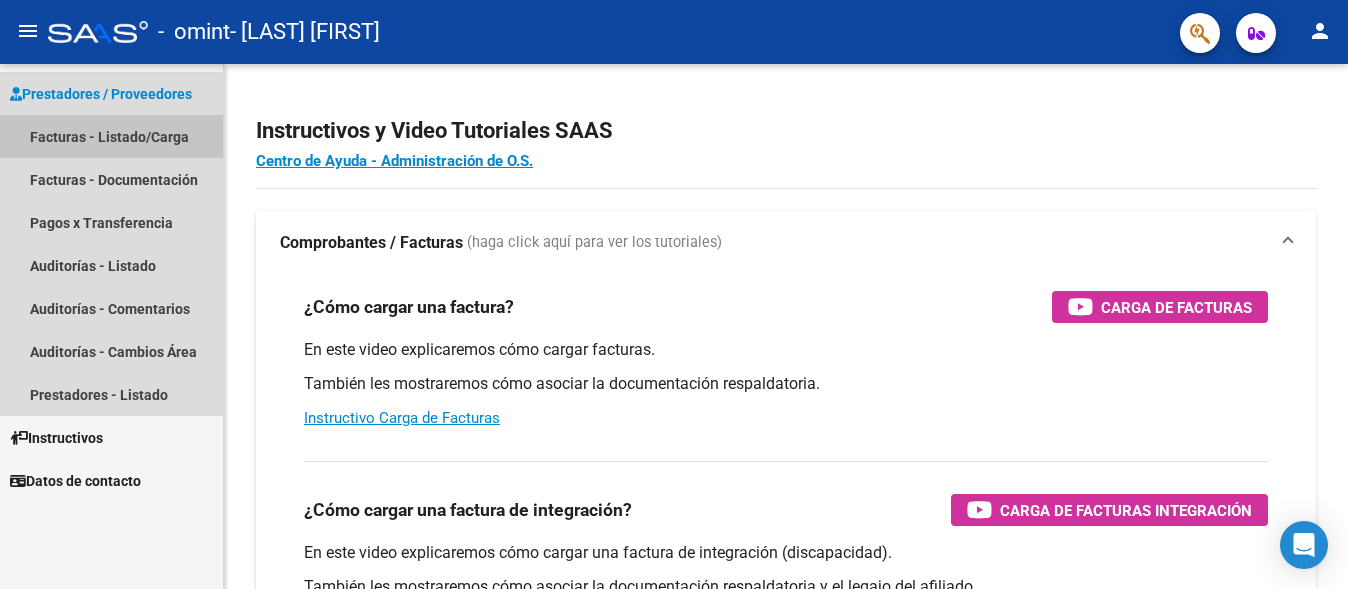 click on "Facturas - Listado/Carga" at bounding box center (111, 136) 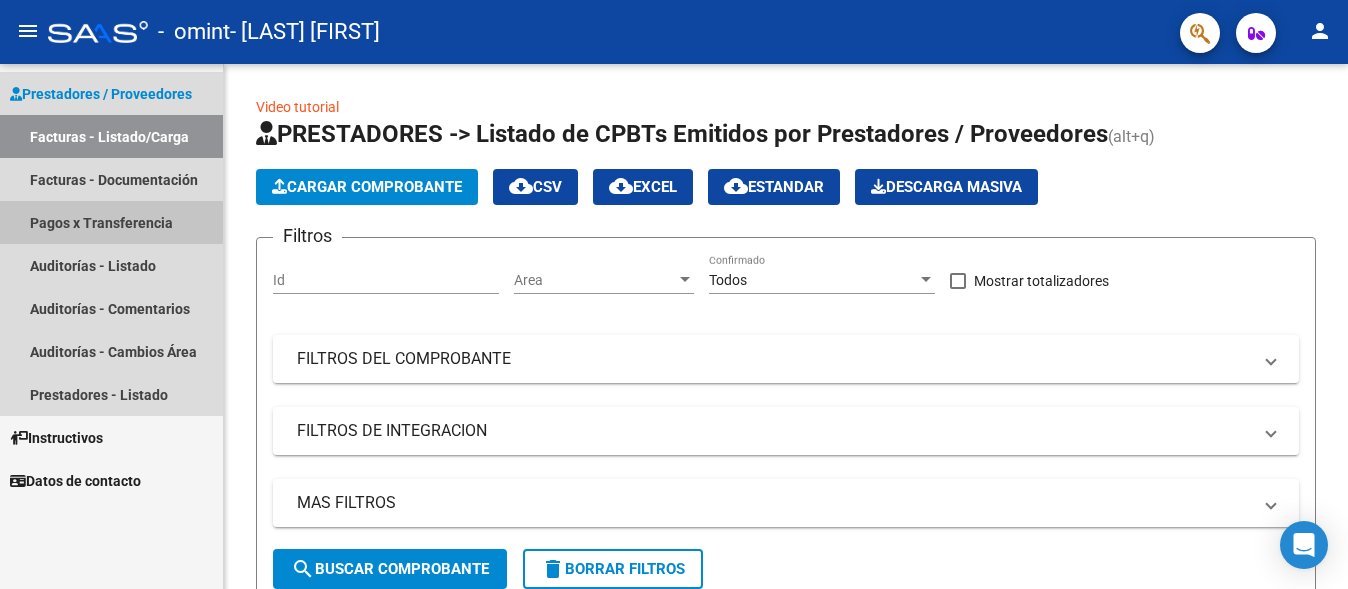 click on "Pagos x Transferencia" at bounding box center (111, 222) 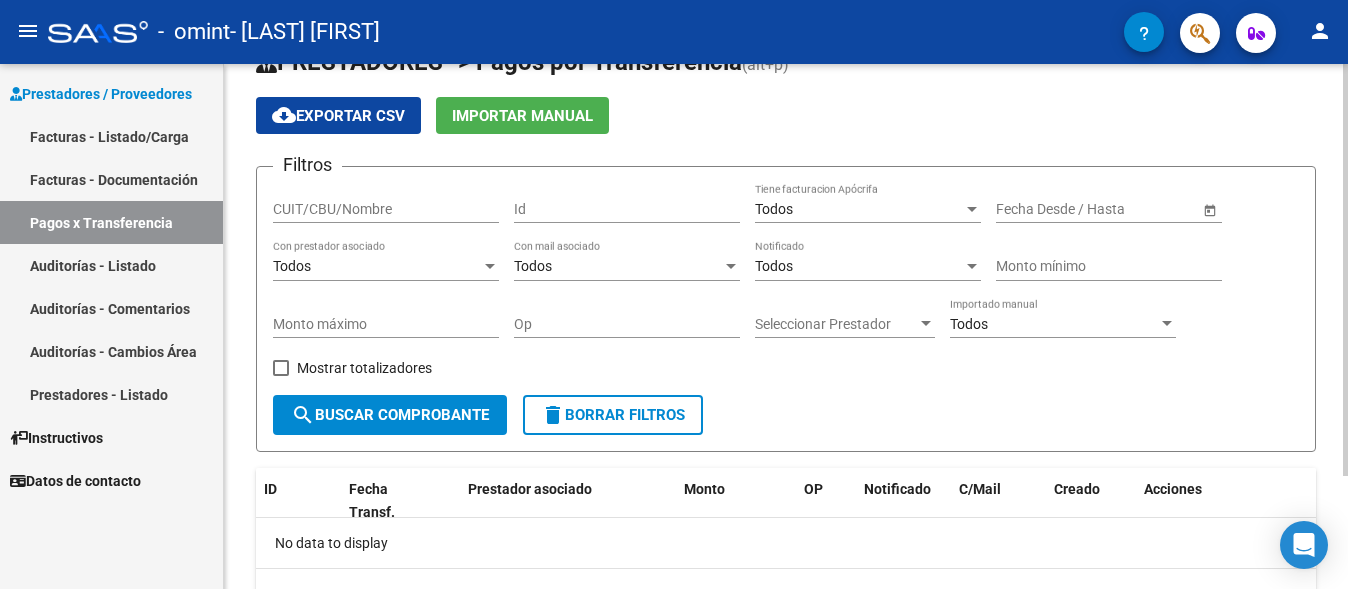 scroll, scrollTop: 41, scrollLeft: 0, axis: vertical 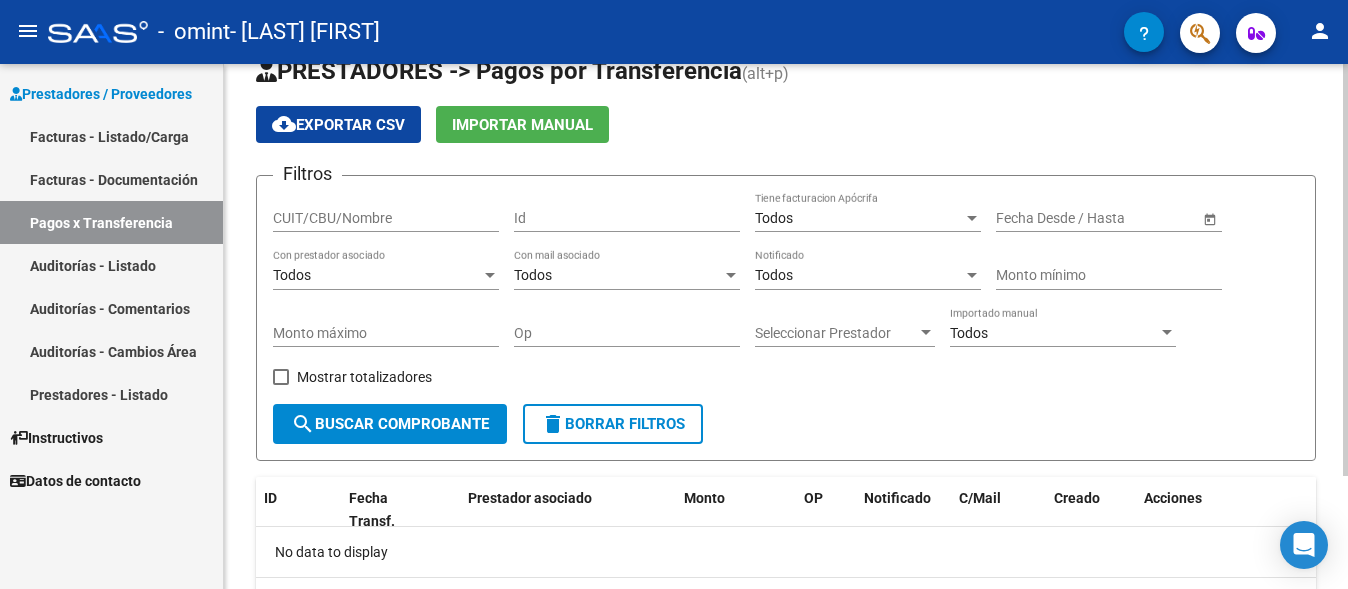 click on "PRESTADORES -> Pagos por Transferencia (alt+p) cloud_download  Exportar CSV   Importar Manual Filtros CUIT/CBU/Nombre Id Todos Tiene facturacion Apócrifa Start date – End date Fecha Desde / Hasta Todos Con prestador asociado Todos Con mail asociado Todos Notificado Monto mínimo Monto máximo Op Seleccionar Prestador Seleccionar Prestador Todos Importado manual    Mostrar totalizadores  search  Buscar Comprobante  delete  Borrar Filtros  ID Fecha Transf. Prestador asociado Monto OP Notificado C/Mail Creado Acciones No data to display  0 total   1" 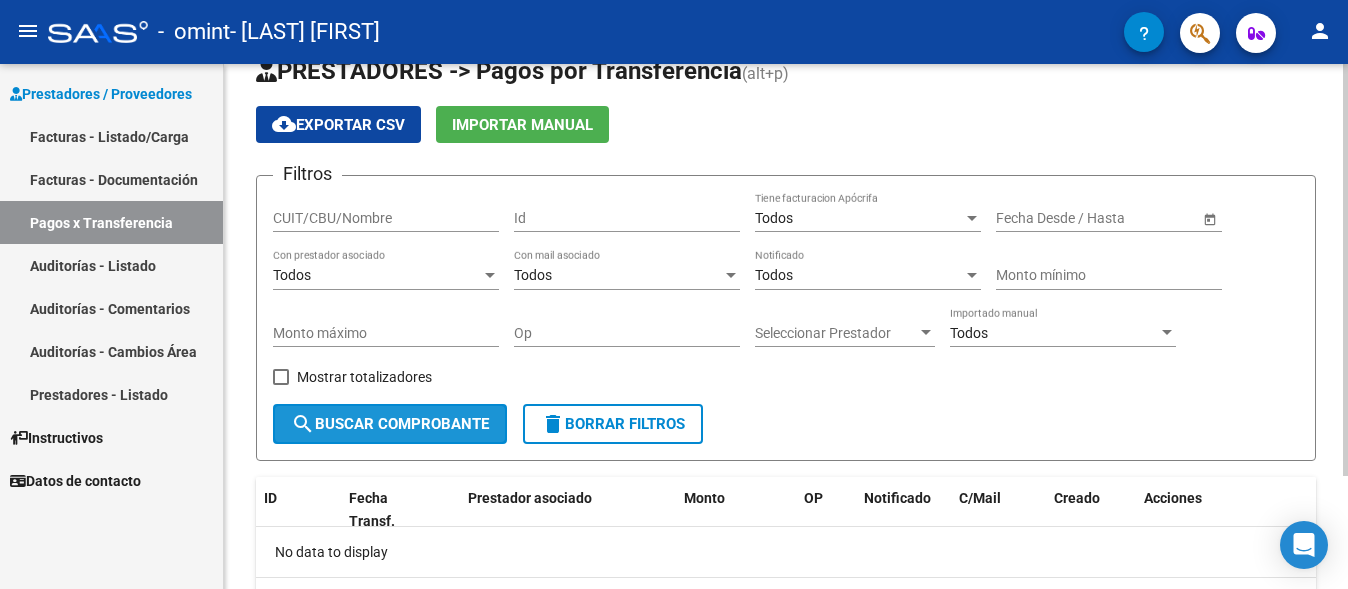 click on "search  Buscar Comprobante" 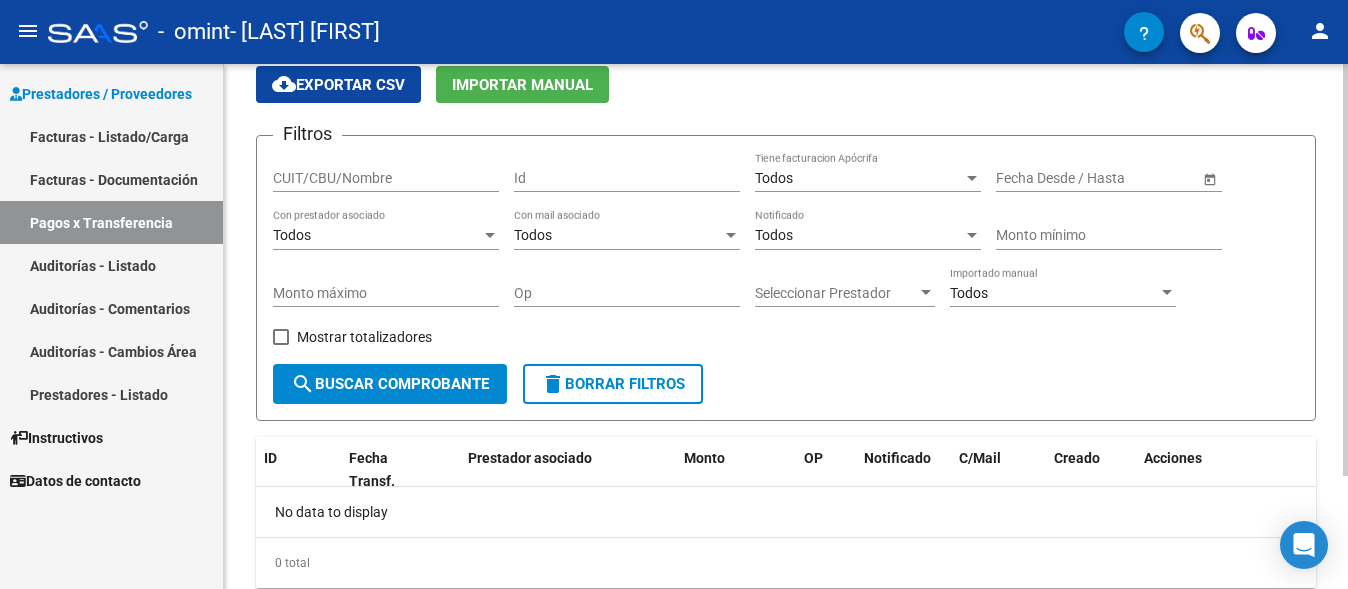 scroll, scrollTop: 144, scrollLeft: 0, axis: vertical 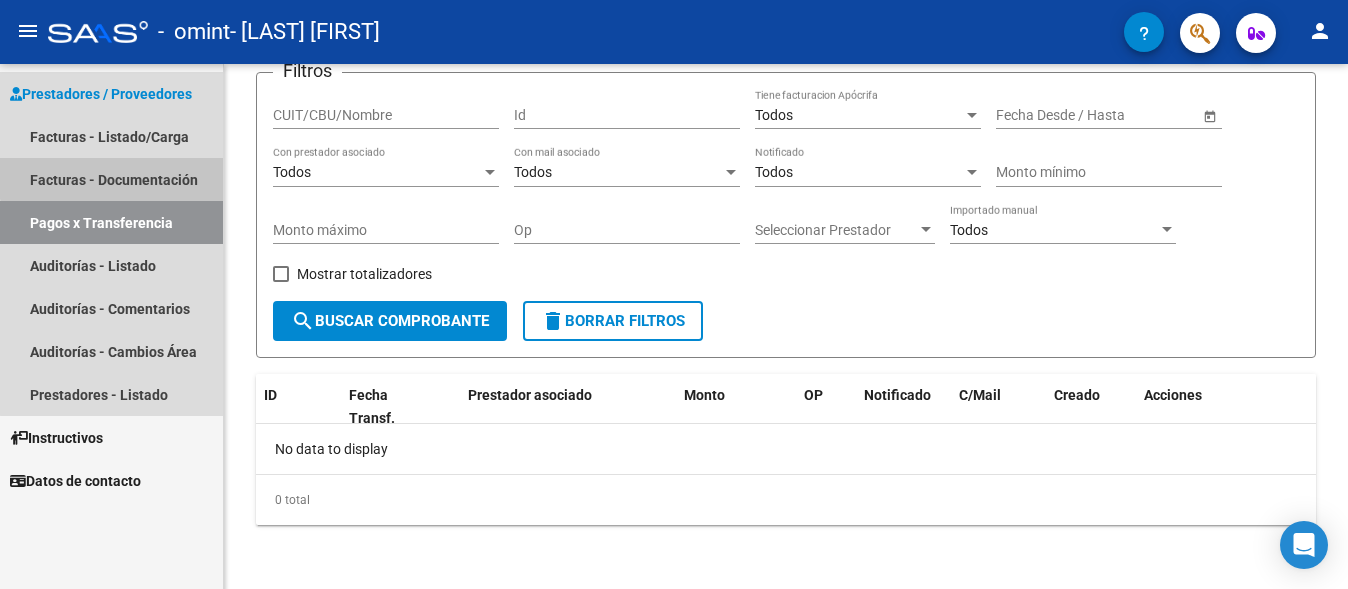 click on "Facturas - Documentación" at bounding box center (111, 179) 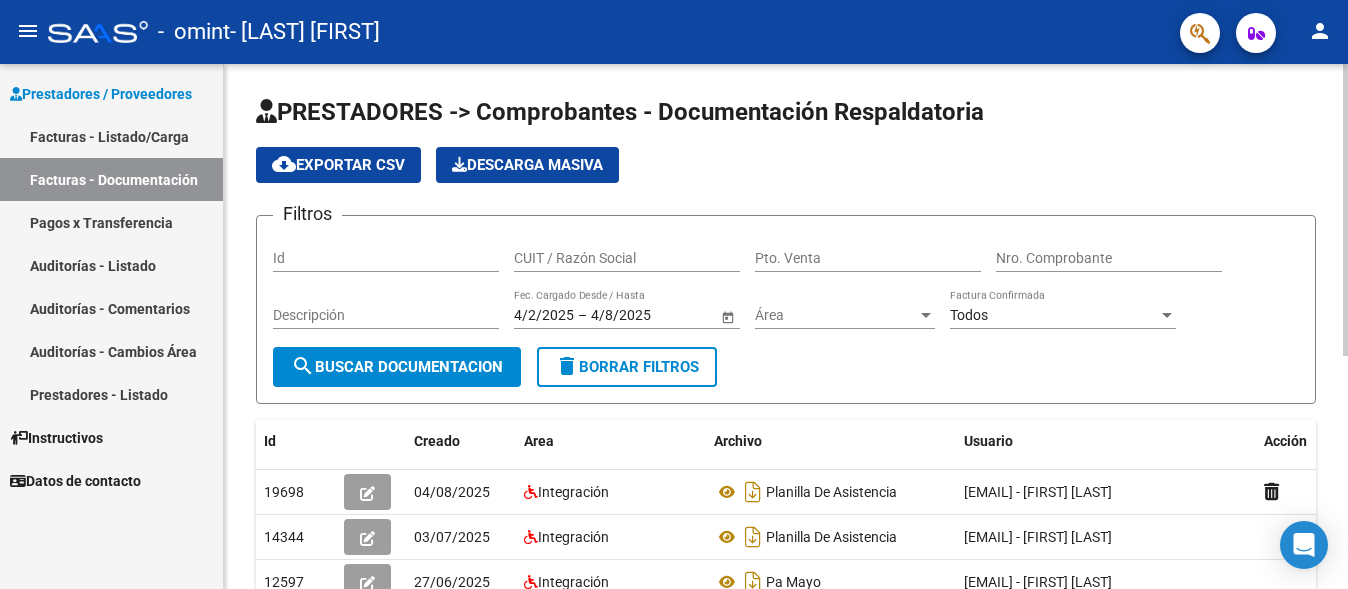 scroll, scrollTop: 418, scrollLeft: 0, axis: vertical 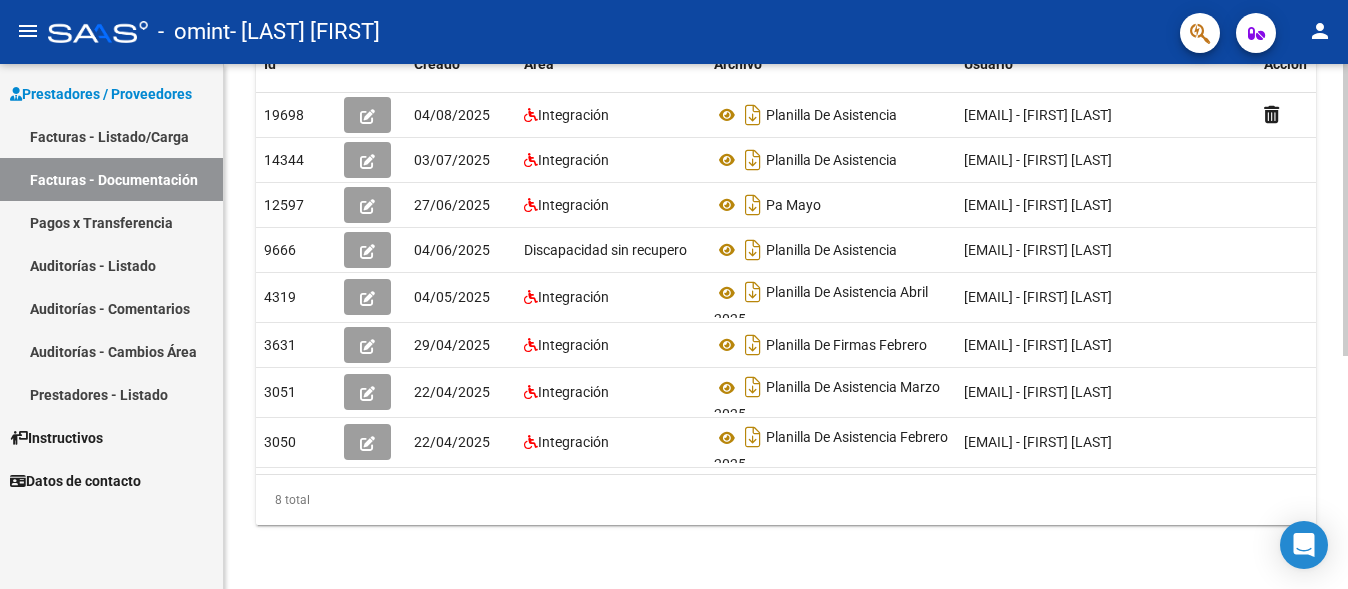click on "PRESTADORES -> Comprobantes - Documentación Respaldatoria cloud_download  Exportar CSV   Descarga Masiva
Filtros Id CUIT / Razón Social Pto. Venta Nro. Comprobante Descripción 4/2/2025 4/2/2025 – 4/8/2025 4/8/2025 Fec. Cargado Desde / Hasta Área Área Todos Factura Confirmada search  Buscar Documentacion  delete  Borrar Filtros  Id Creado Area Archivo Usuario Acción 19698
04/08/2025 Integración Planilla De Asistencia  licascarizmariela@gmail.com -   Carla Mariela Ascariz  14344
03/07/2025 Integración Planilla De Asistencia  licascarizmariela@gmail.com -   Carla Mariela Ascariz  12597
27/06/2025 Integración Pa Mayo   licascarizmariela@gmail.com -   Carla Mariela Ascariz  9666
04/06/2025 Discapacidad sin recupero Planilla De Asistencia  licascarizmariela@gmail.com -   Carla Mariela Ascariz  4319
04/05/2025 Integración Planilla De Asistencia Abril 2025  licascarizmariela@gmail.com -   Carla Mariela Ascariz  3631
29/04/2025 Integración Planilla De Firmas Febrero 3051
22/04/2025" 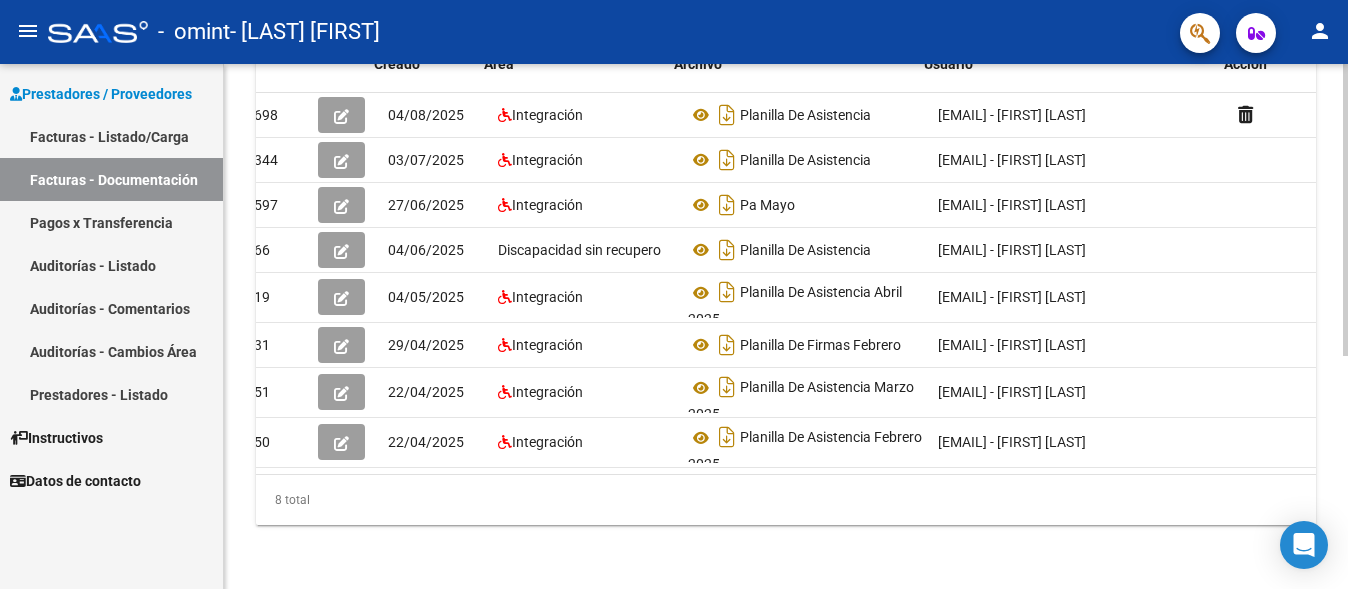 scroll, scrollTop: 0, scrollLeft: 40, axis: horizontal 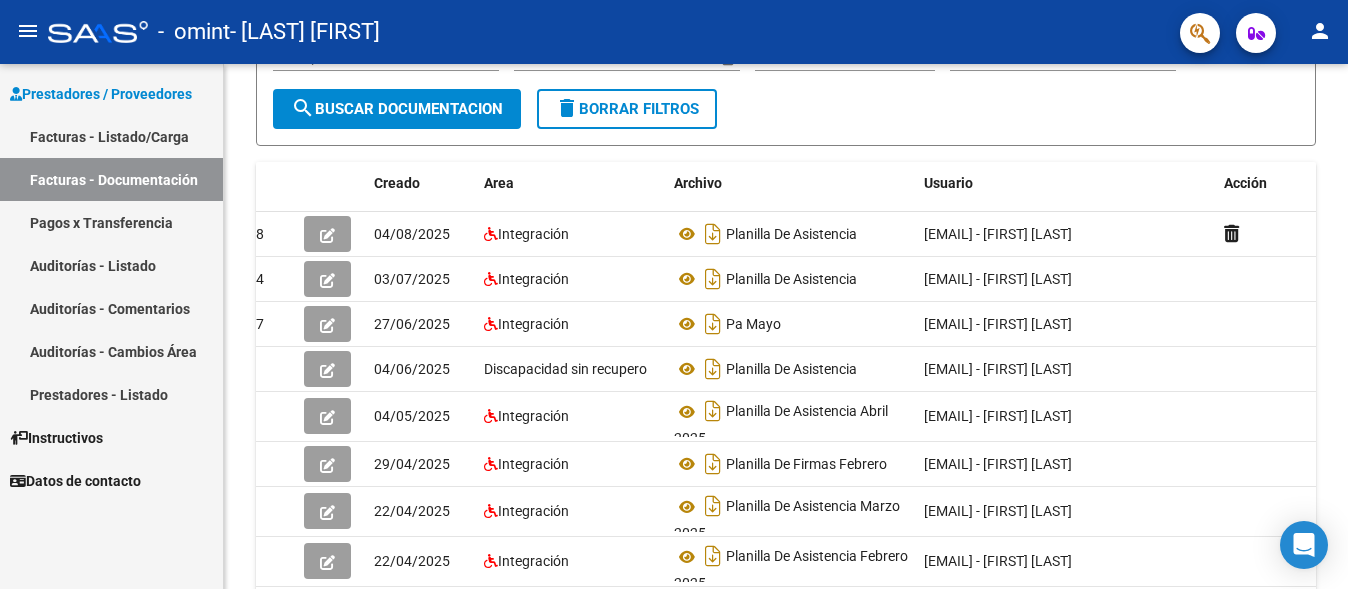 click on "Auditorías - Comentarios" at bounding box center (111, 308) 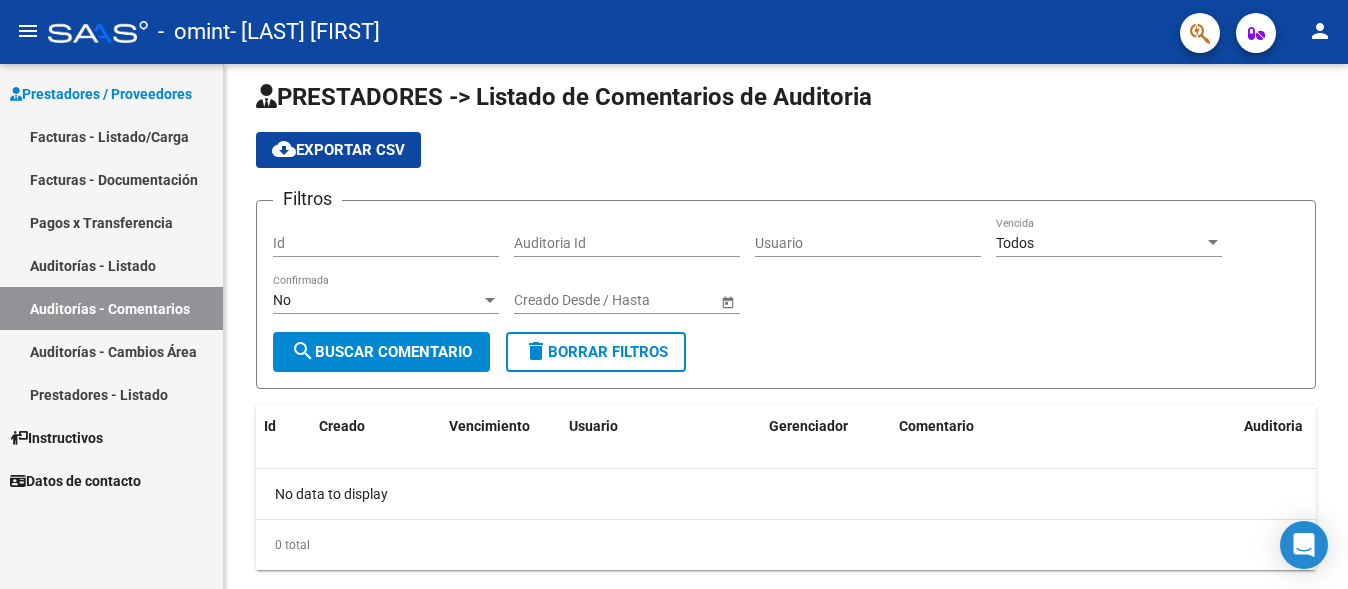 scroll, scrollTop: 60, scrollLeft: 0, axis: vertical 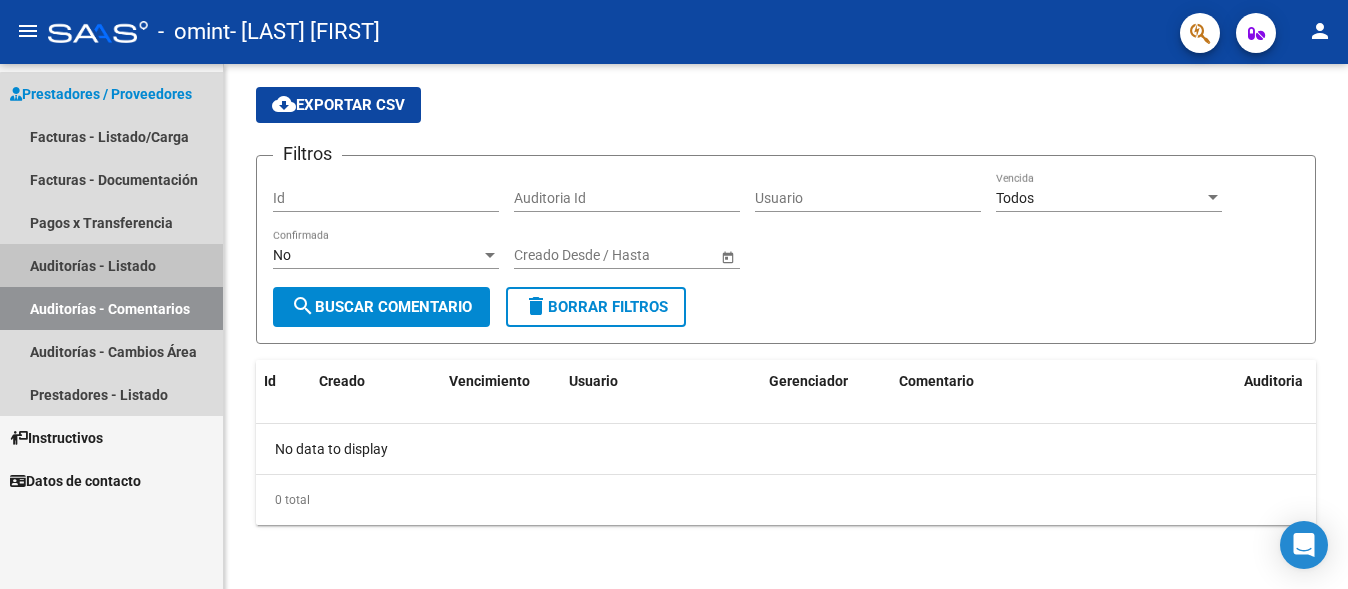 click on "Auditorías - Listado" at bounding box center (111, 265) 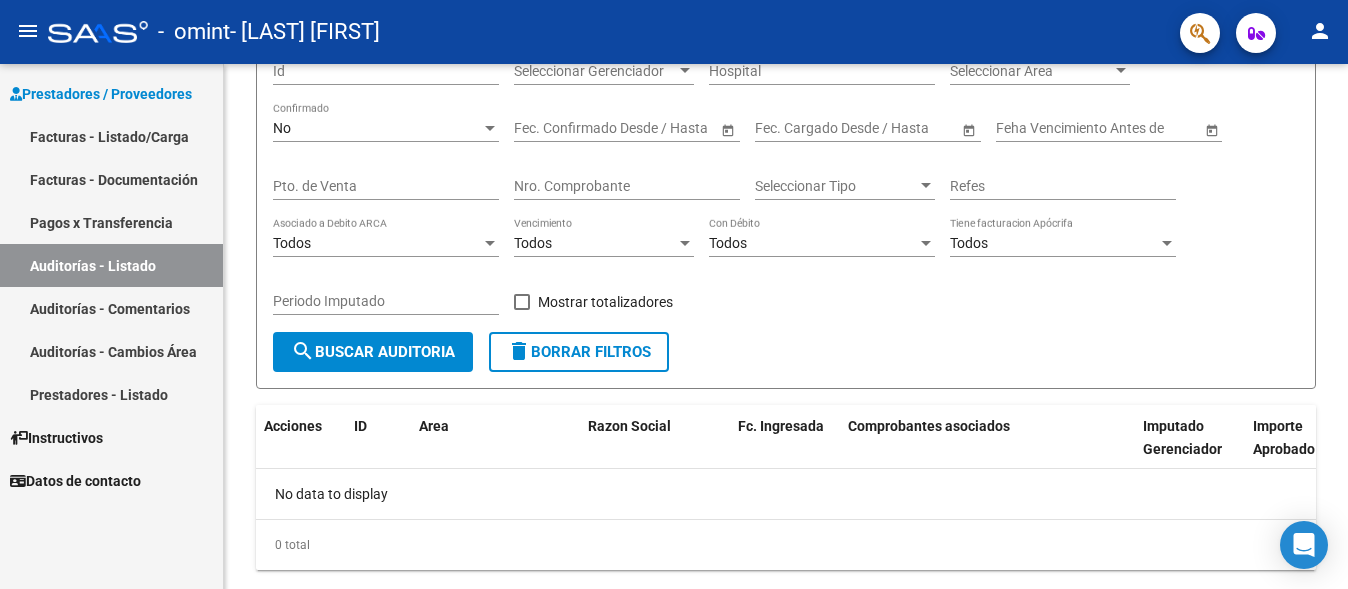 scroll, scrollTop: 232, scrollLeft: 0, axis: vertical 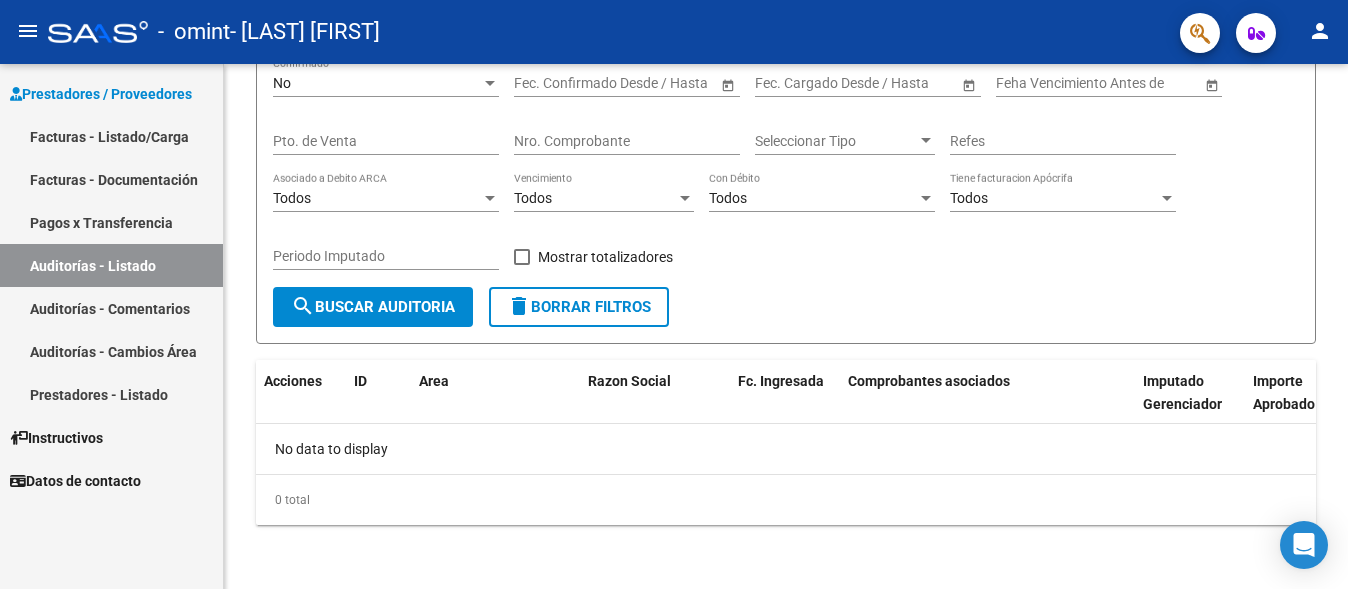 click on "Pagos x Transferencia" at bounding box center [111, 222] 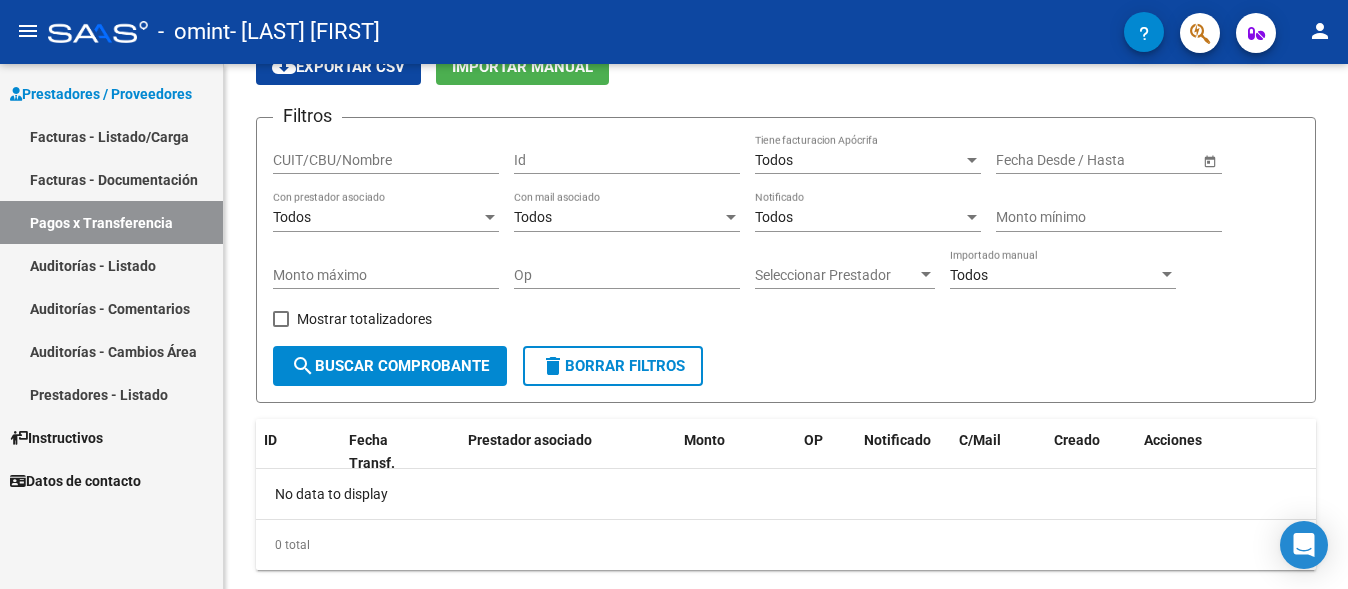 scroll, scrollTop: 144, scrollLeft: 0, axis: vertical 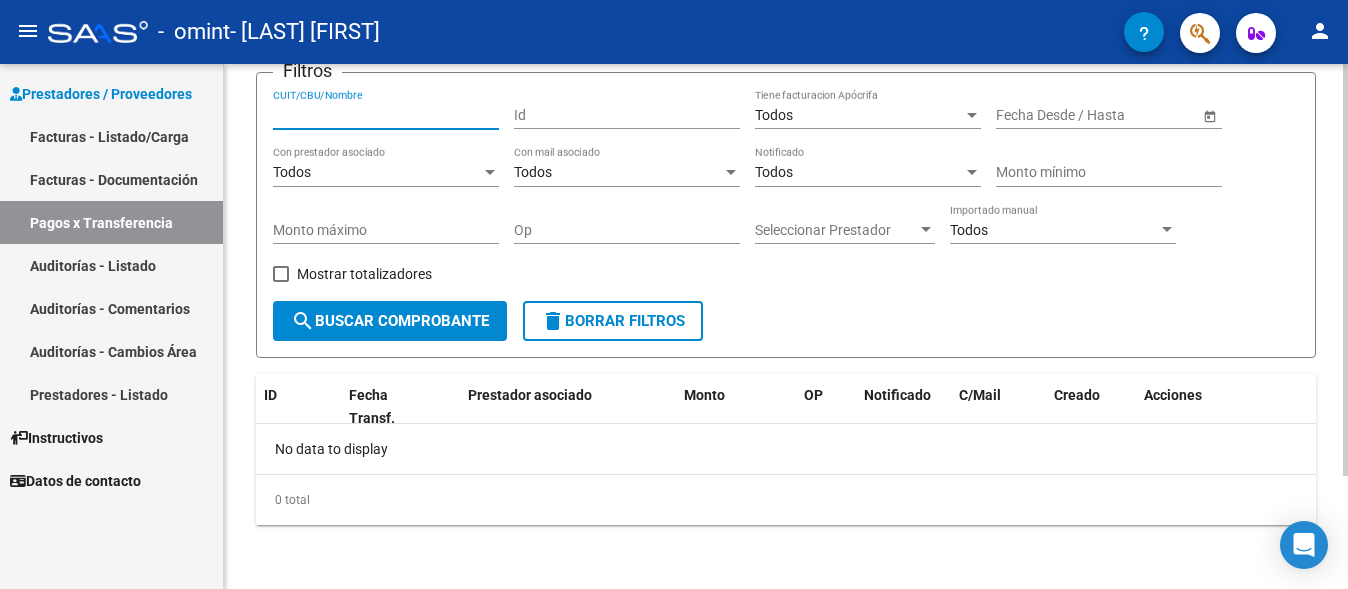 click on "CUIT/CBU/Nombre" at bounding box center [386, 115] 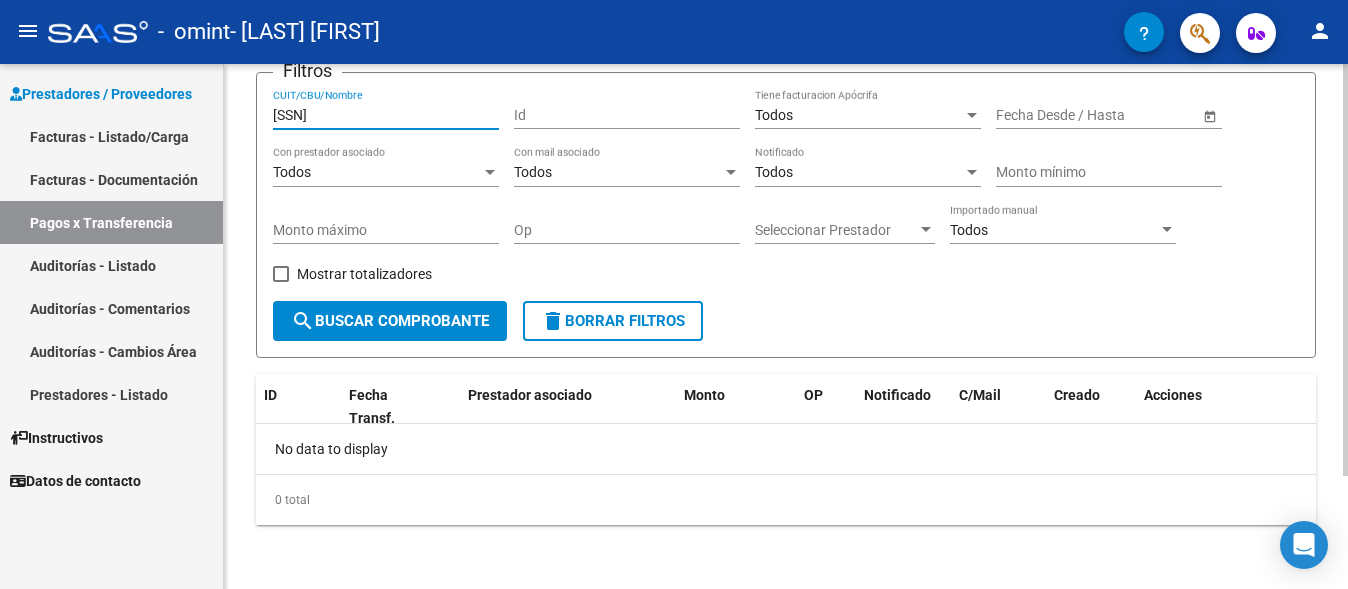 type on "[NUMBER]" 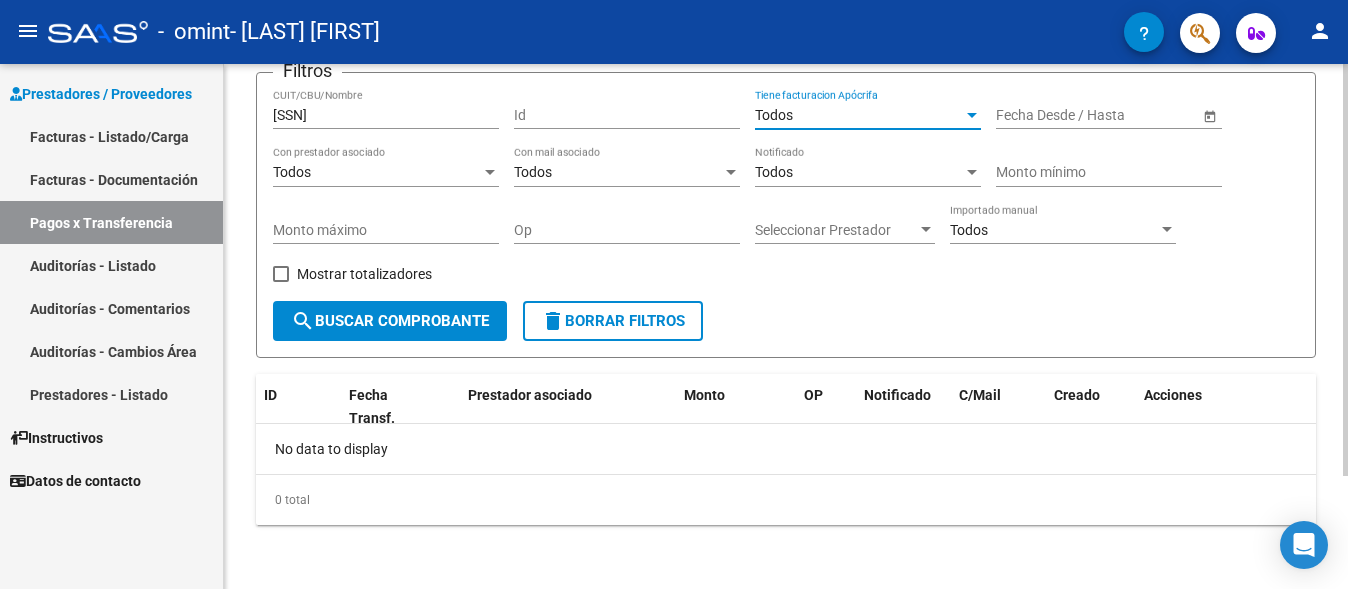 click at bounding box center [972, 115] 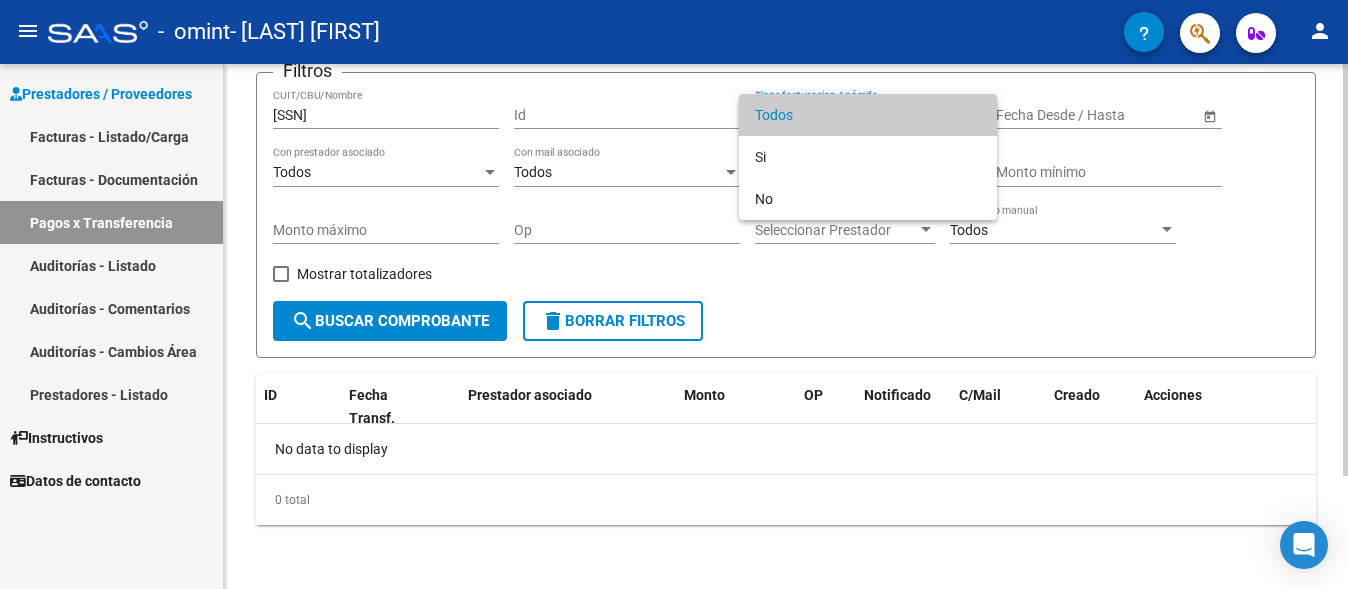 drag, startPoint x: 1149, startPoint y: 250, endPoint x: 1281, endPoint y: 192, distance: 144.18044 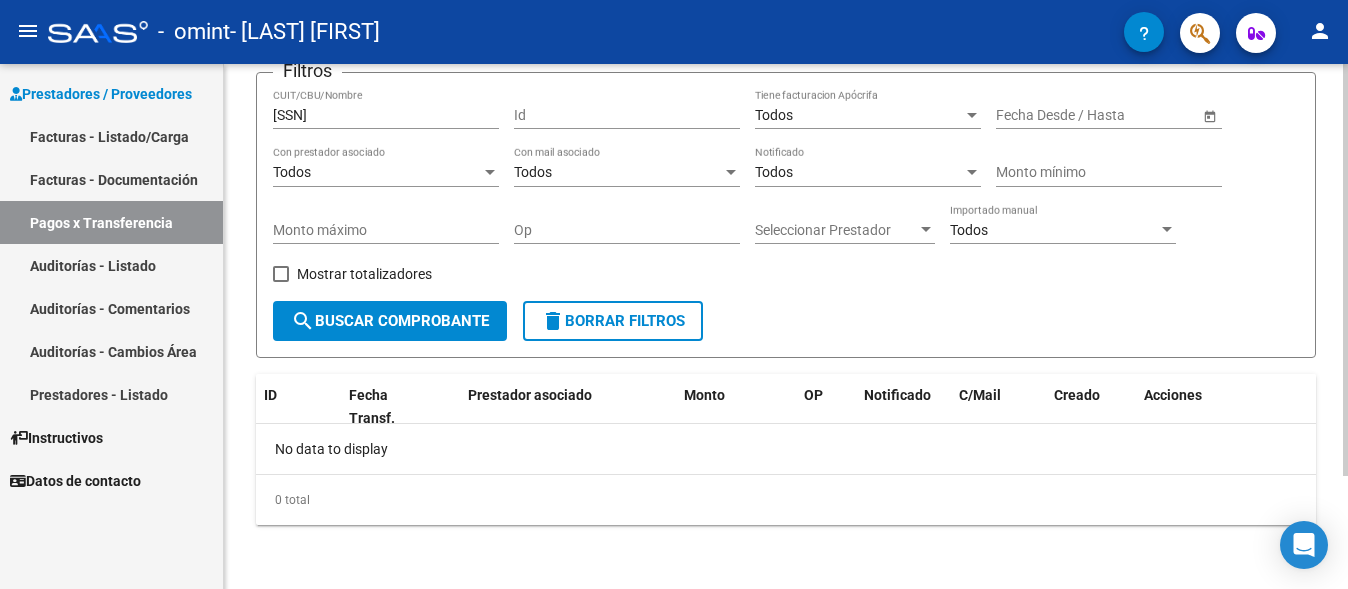 click 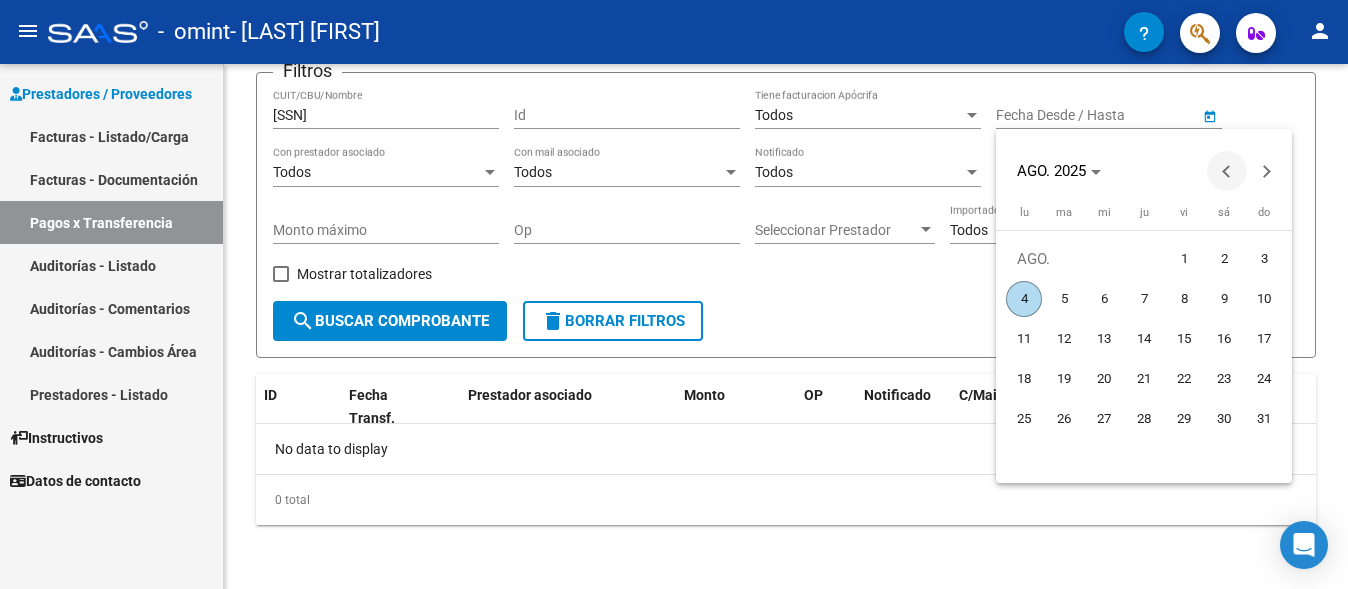 click at bounding box center [1227, 171] 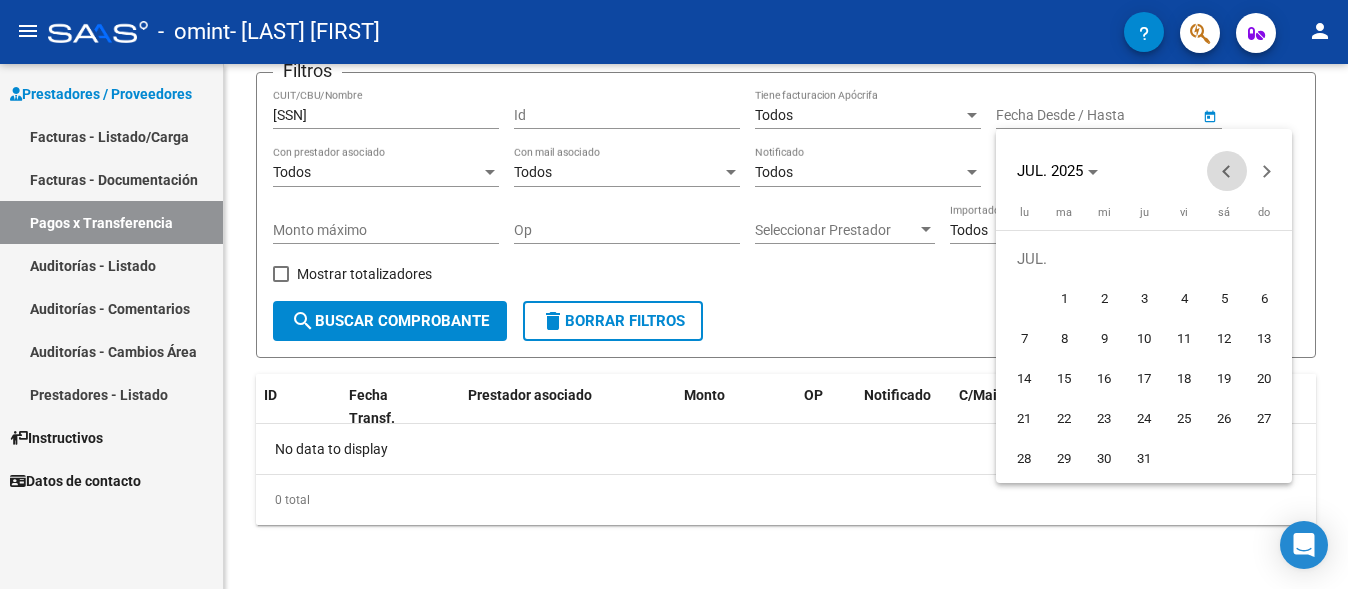 click at bounding box center (1227, 171) 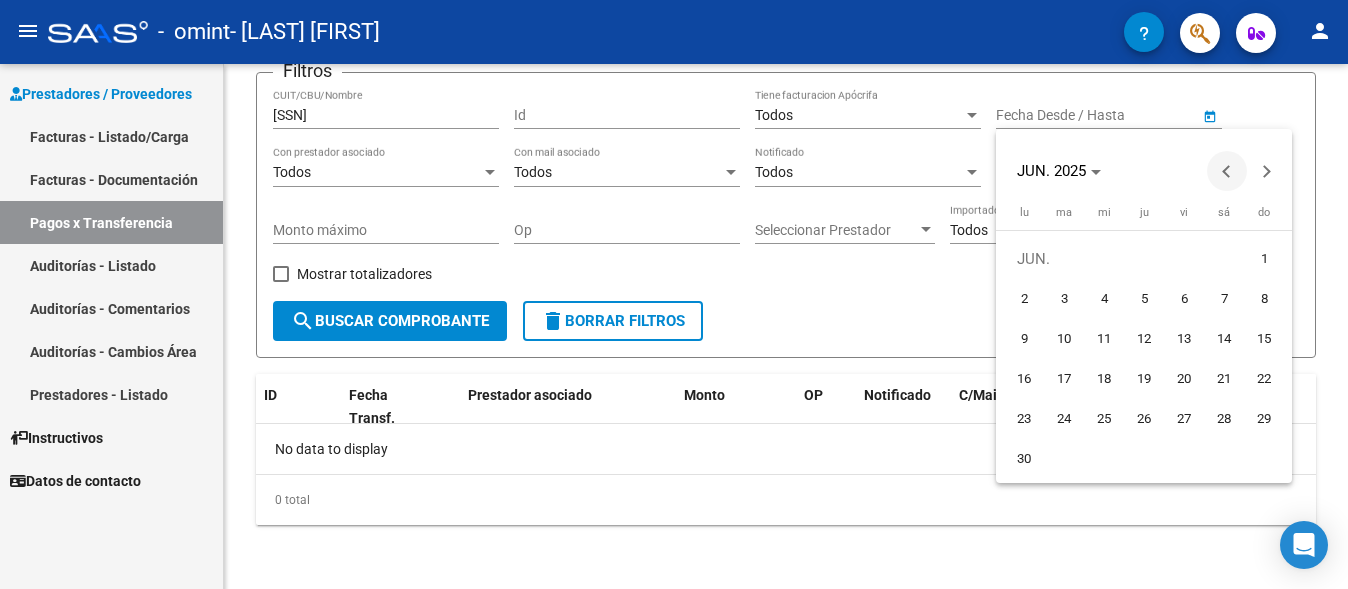 click at bounding box center (1227, 171) 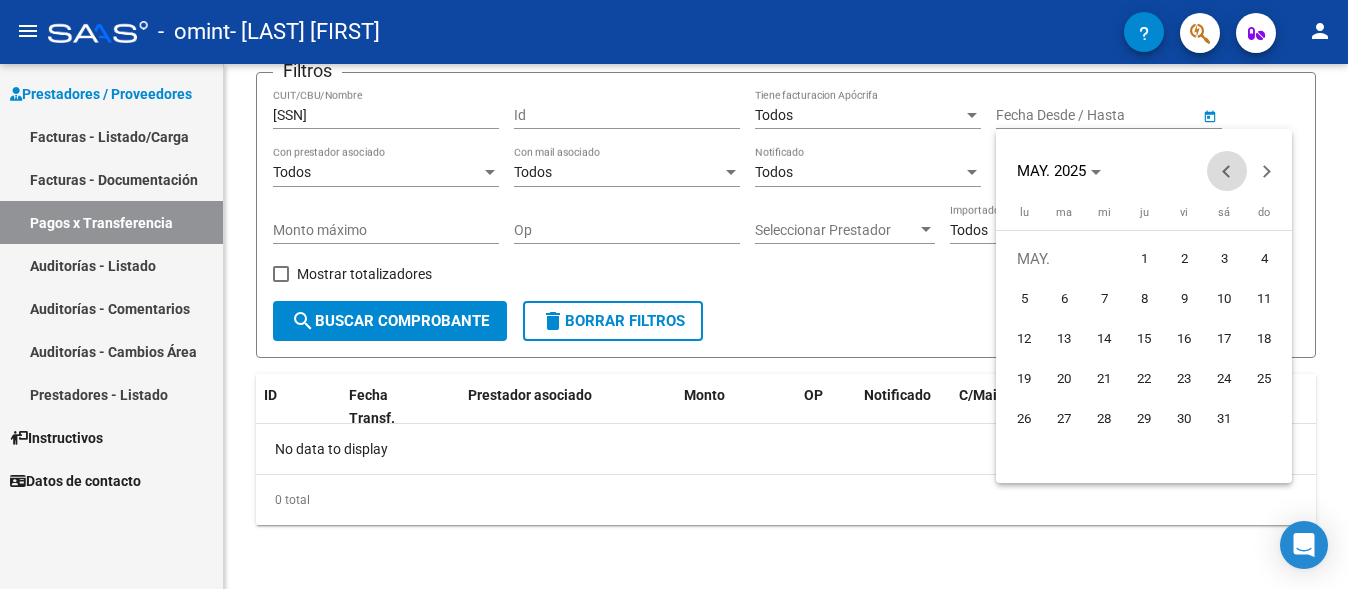click at bounding box center (1227, 171) 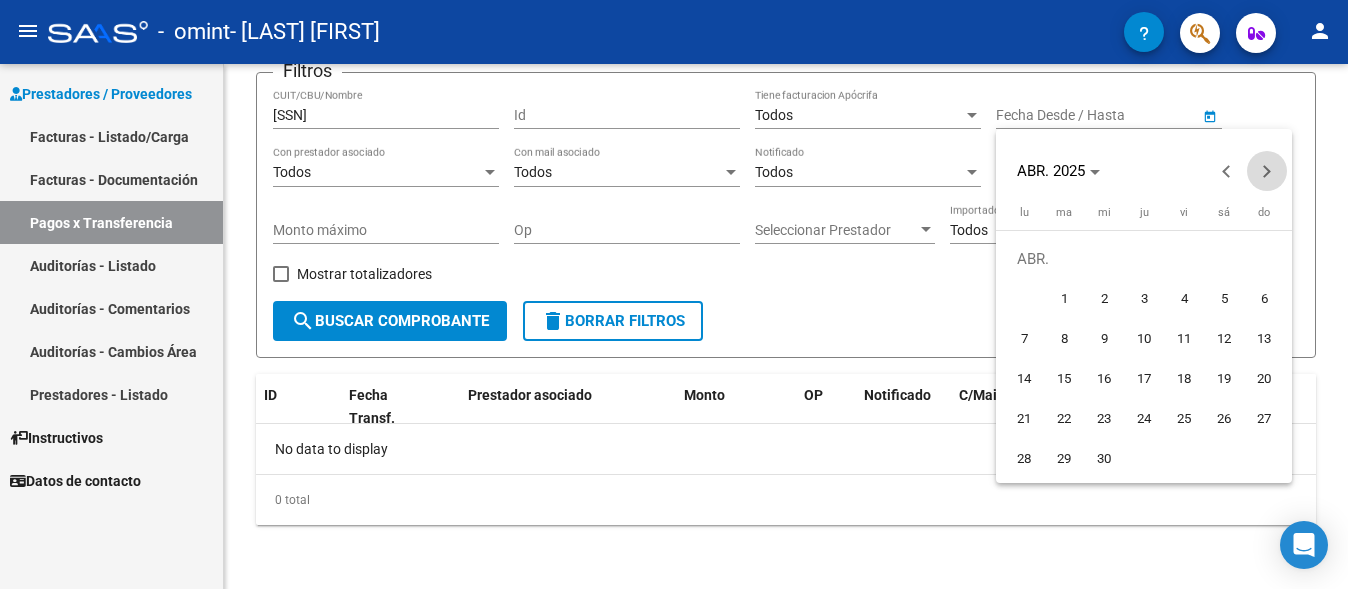 click at bounding box center (1267, 171) 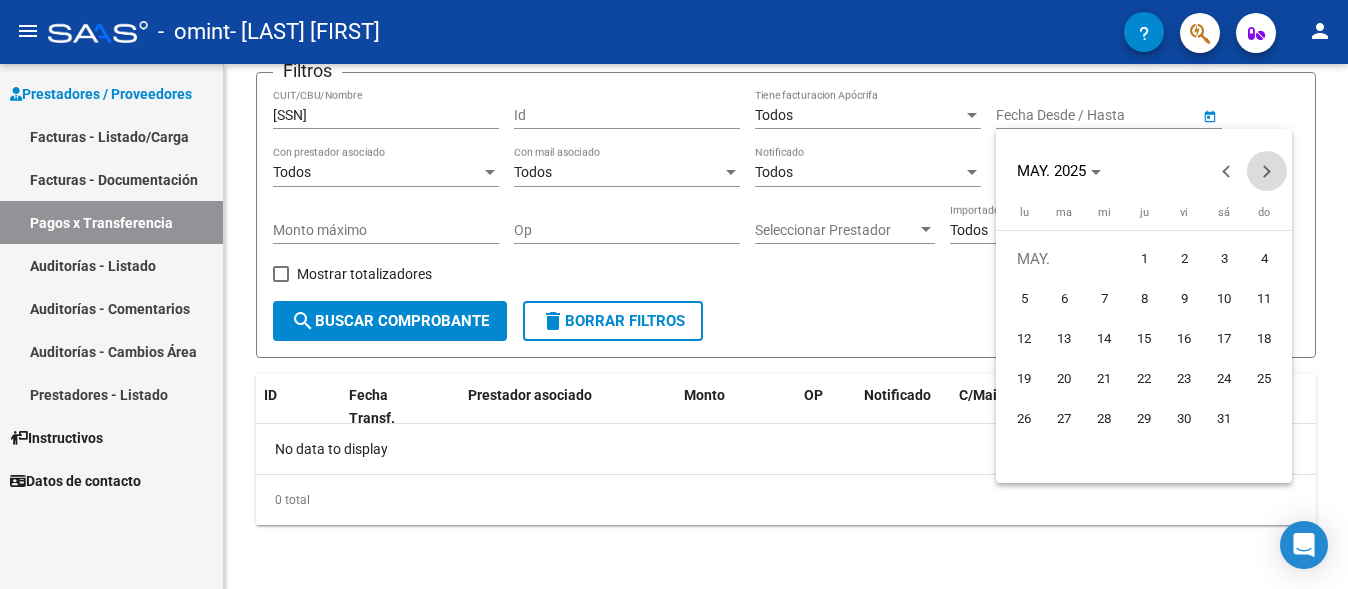 click at bounding box center (1267, 171) 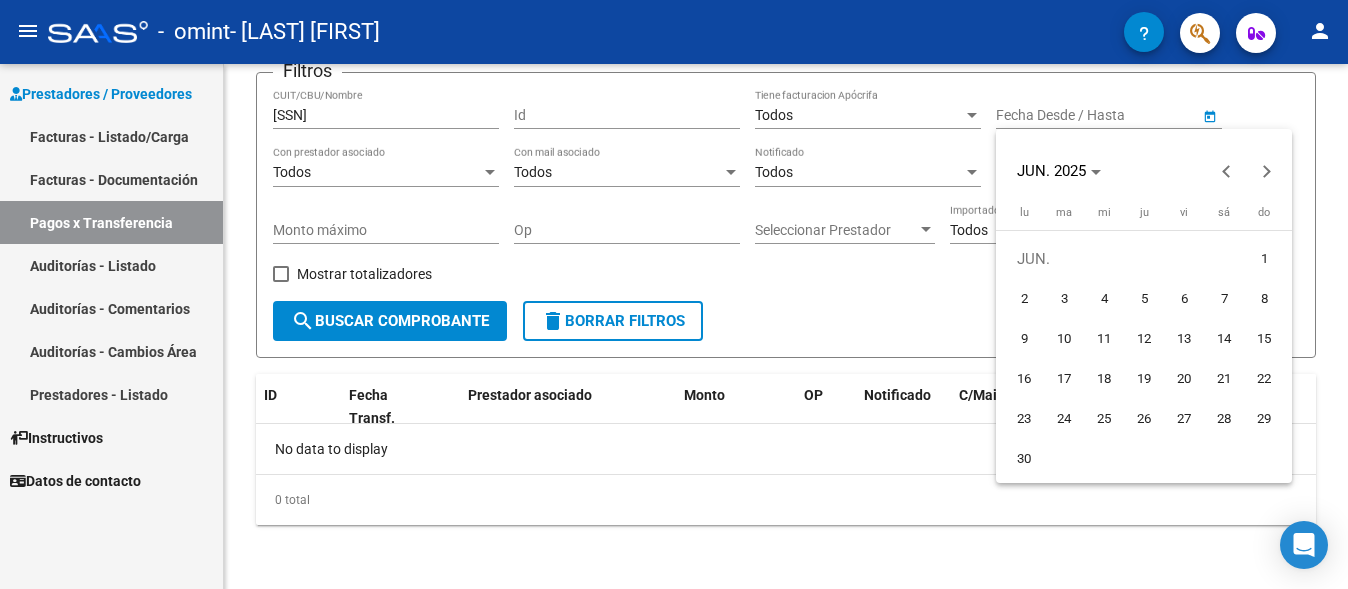 click on "1" at bounding box center [1264, 259] 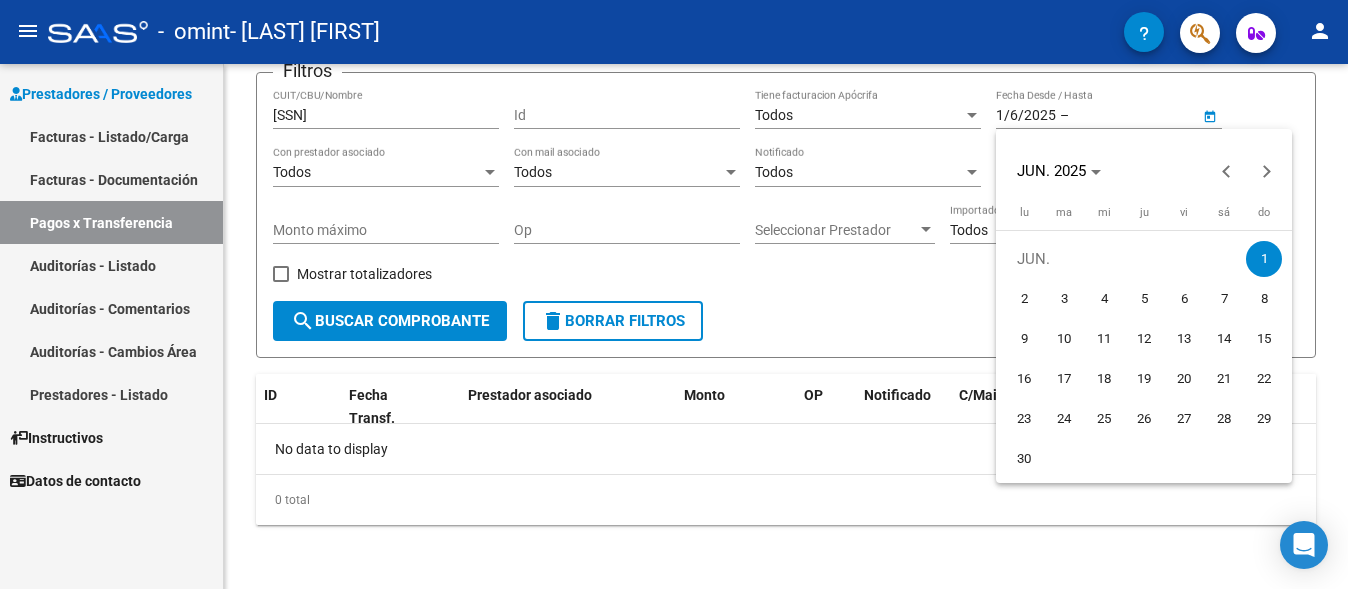 click at bounding box center (674, 294) 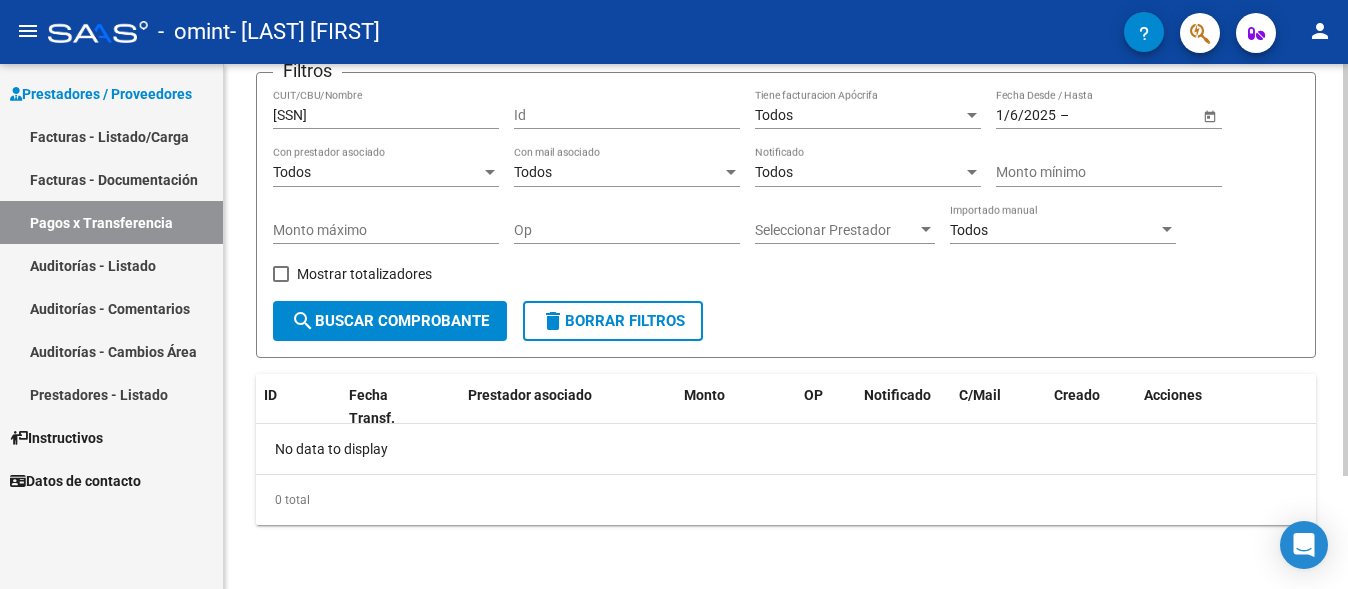 click at bounding box center (926, 230) 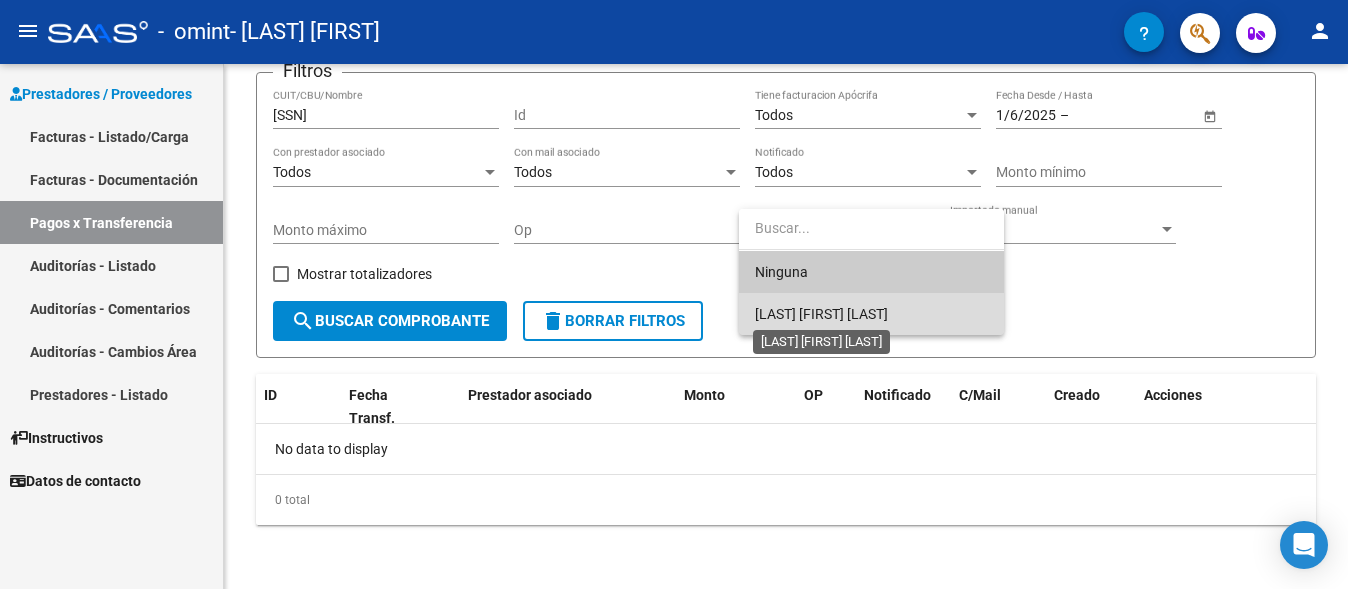 click on "[LAST NAME] [FIRST NAME]" at bounding box center (821, 314) 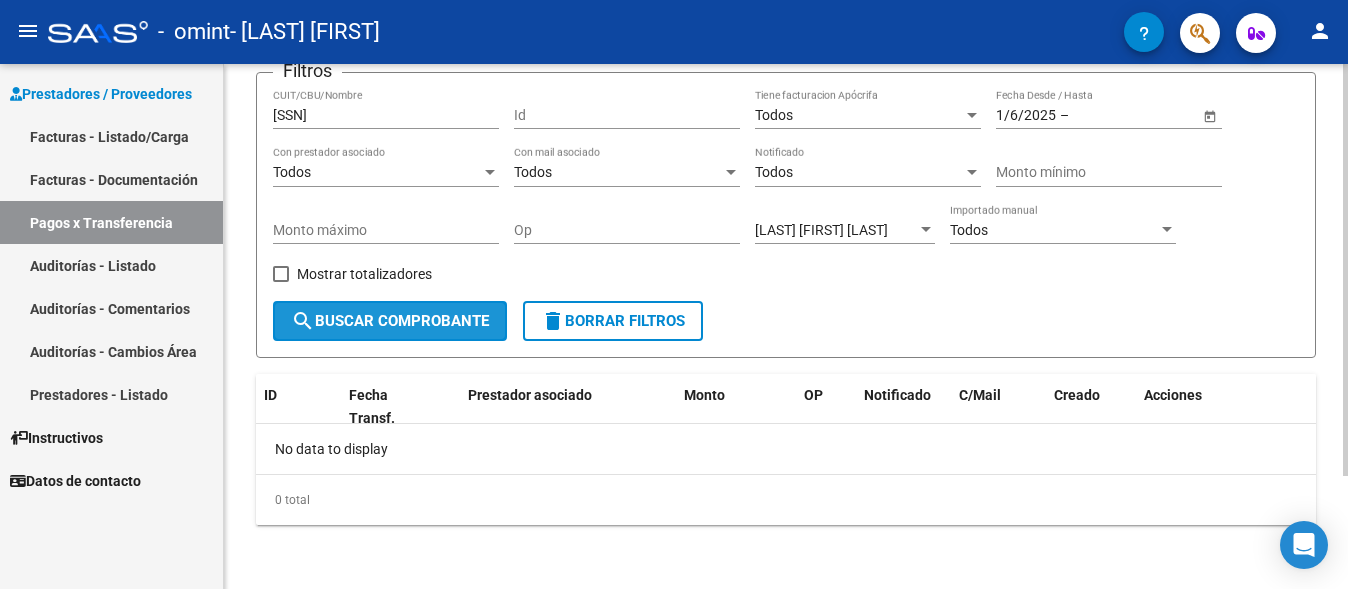 click on "search  Buscar Comprobante" 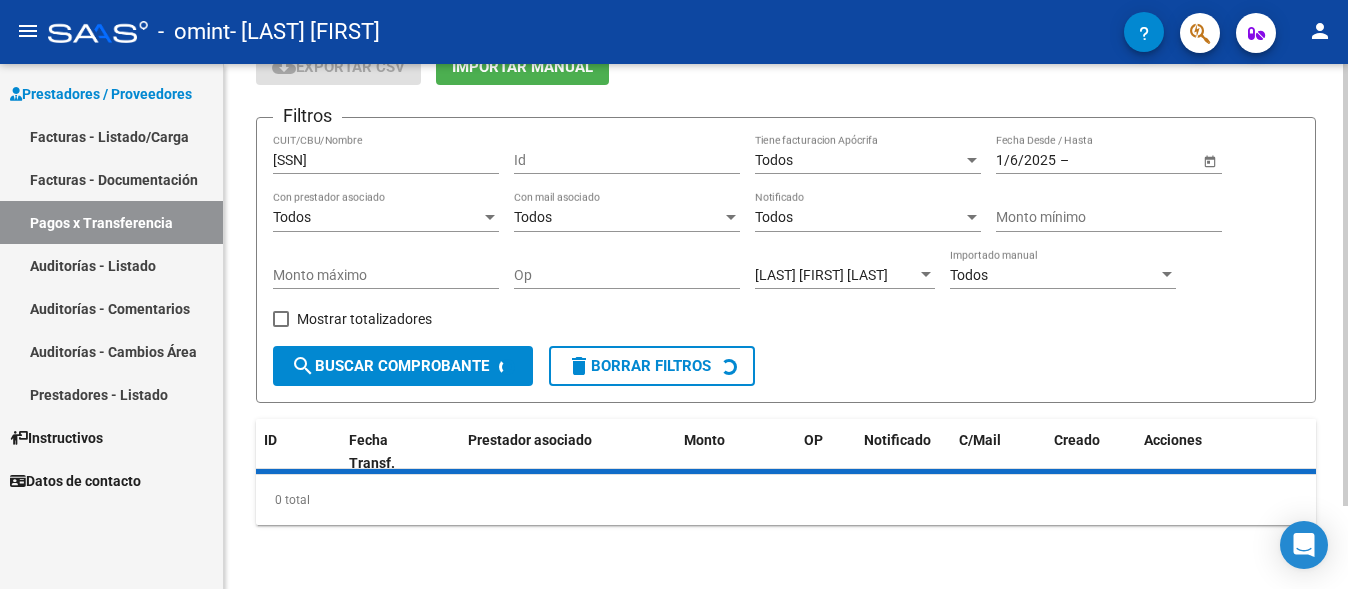 scroll, scrollTop: 144, scrollLeft: 0, axis: vertical 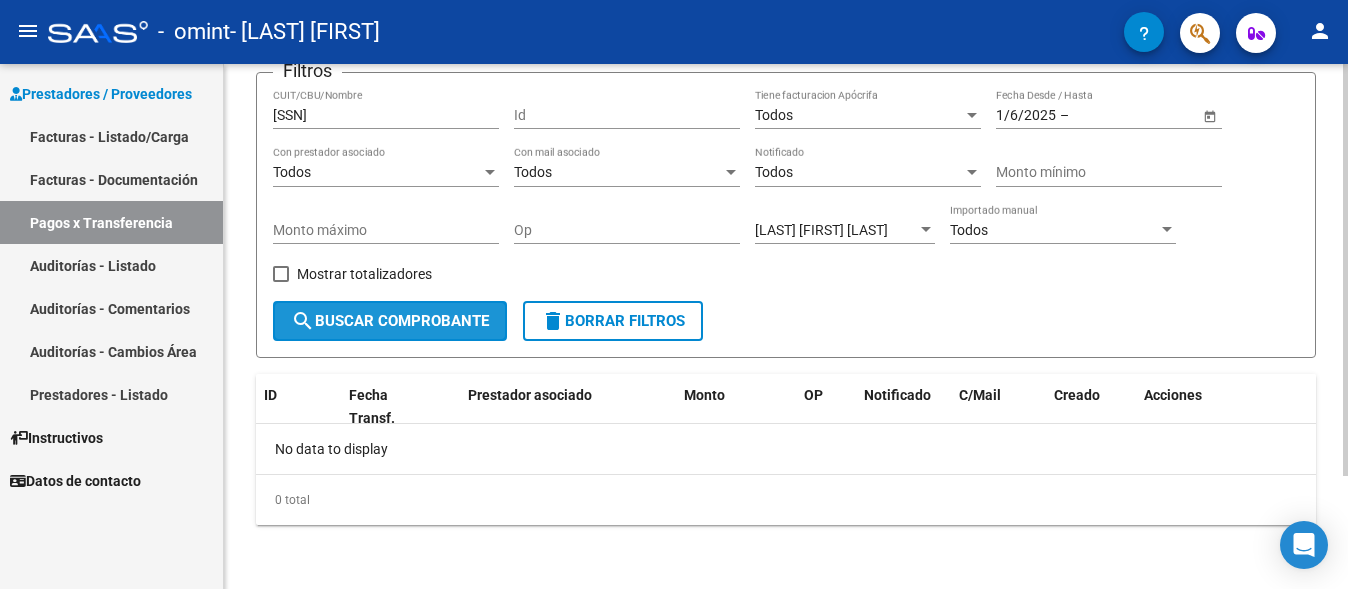 click on "search  Buscar Comprobante" 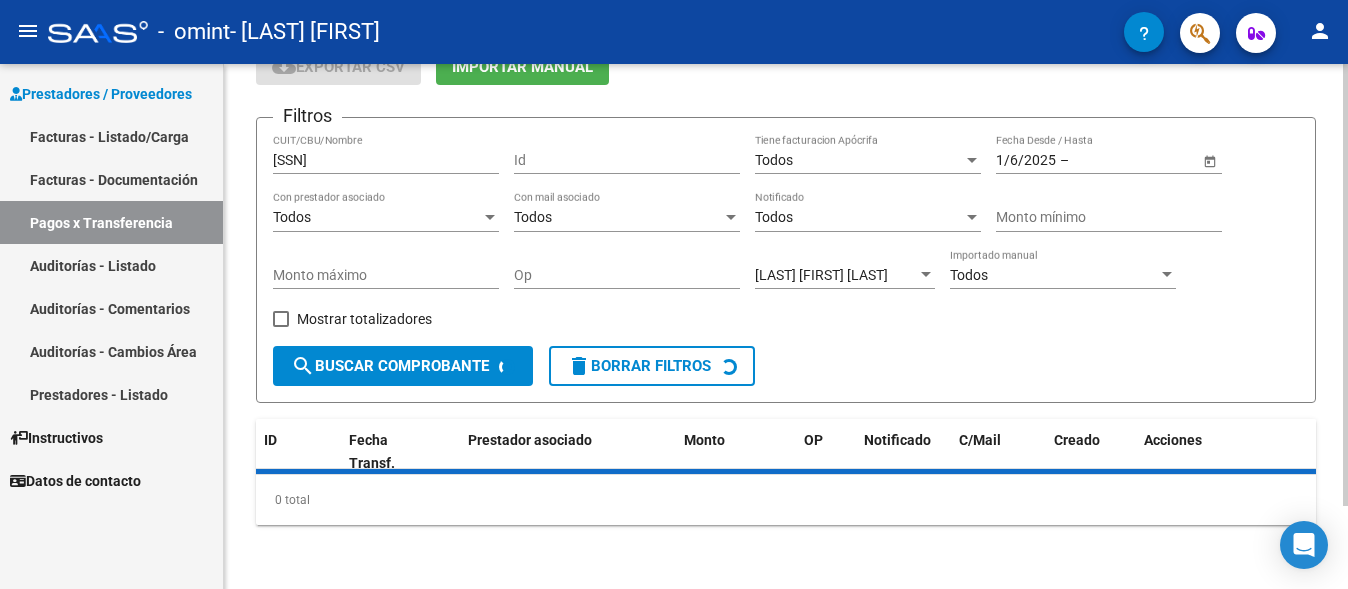 scroll, scrollTop: 144, scrollLeft: 0, axis: vertical 